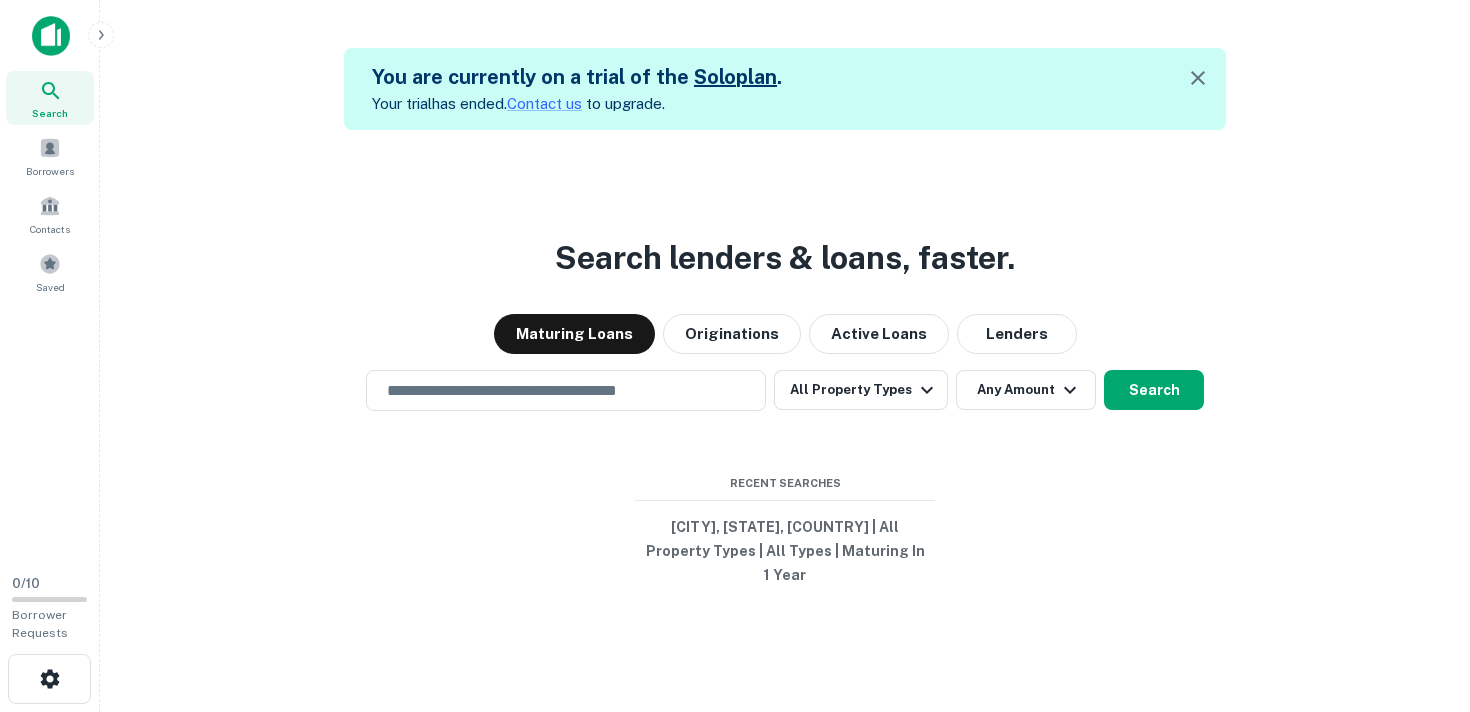 scroll, scrollTop: 0, scrollLeft: 0, axis: both 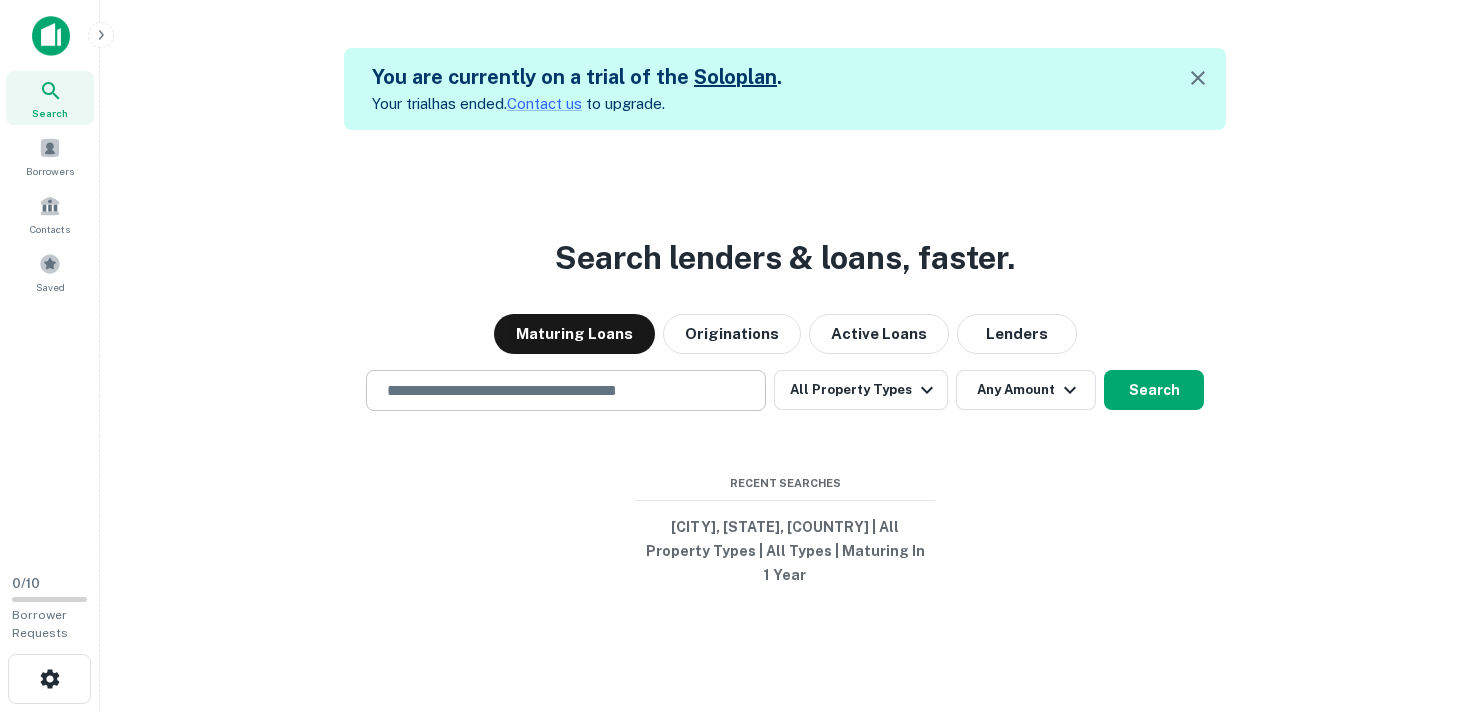 click at bounding box center [566, 390] 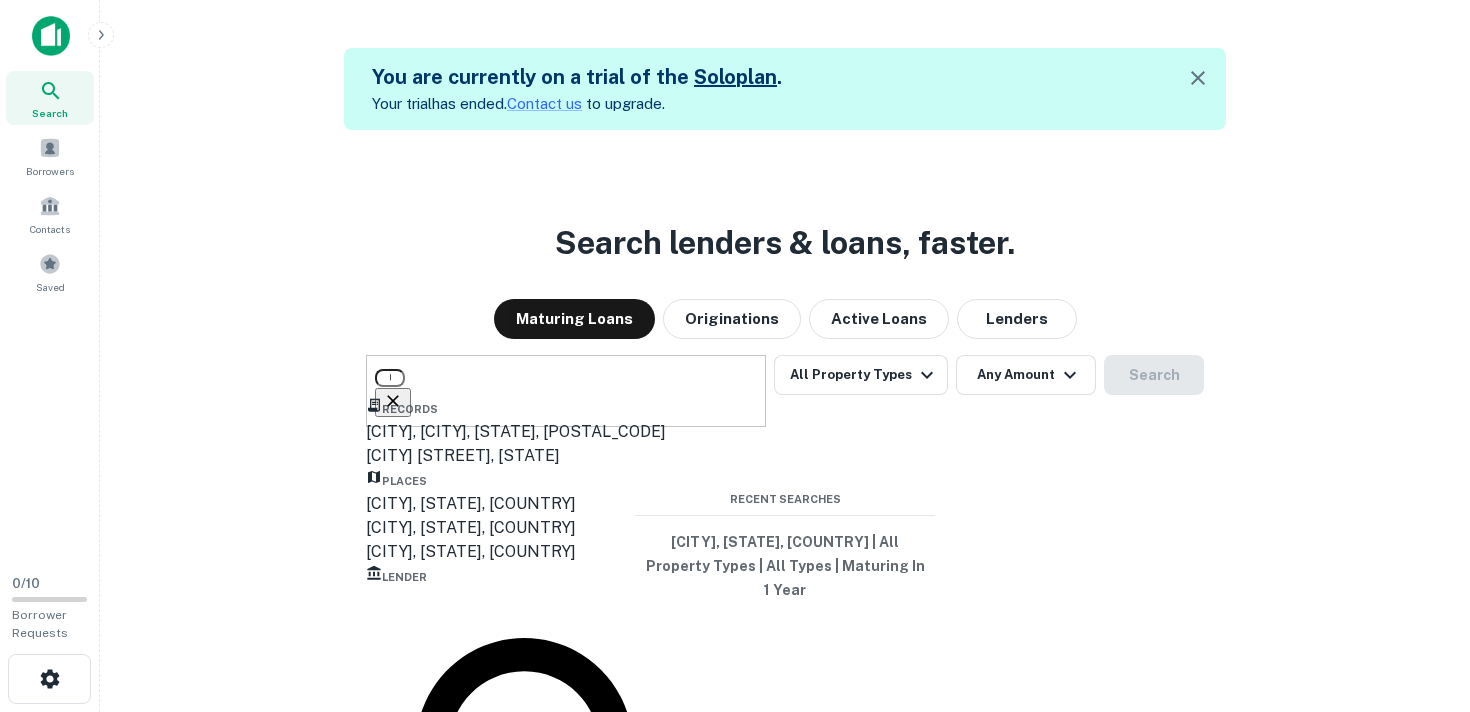 click on "Atlanta, GA, USA" at bounding box center [566, 504] 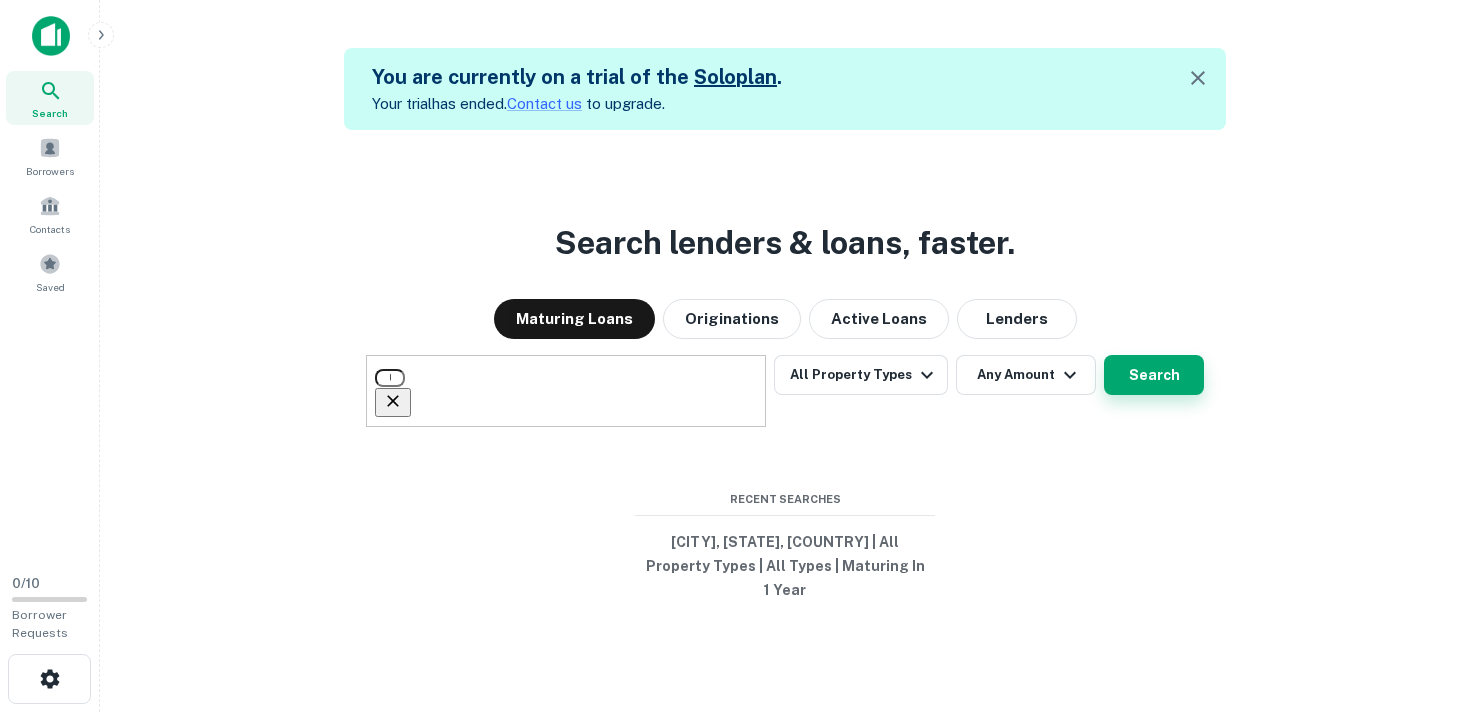 type on "**********" 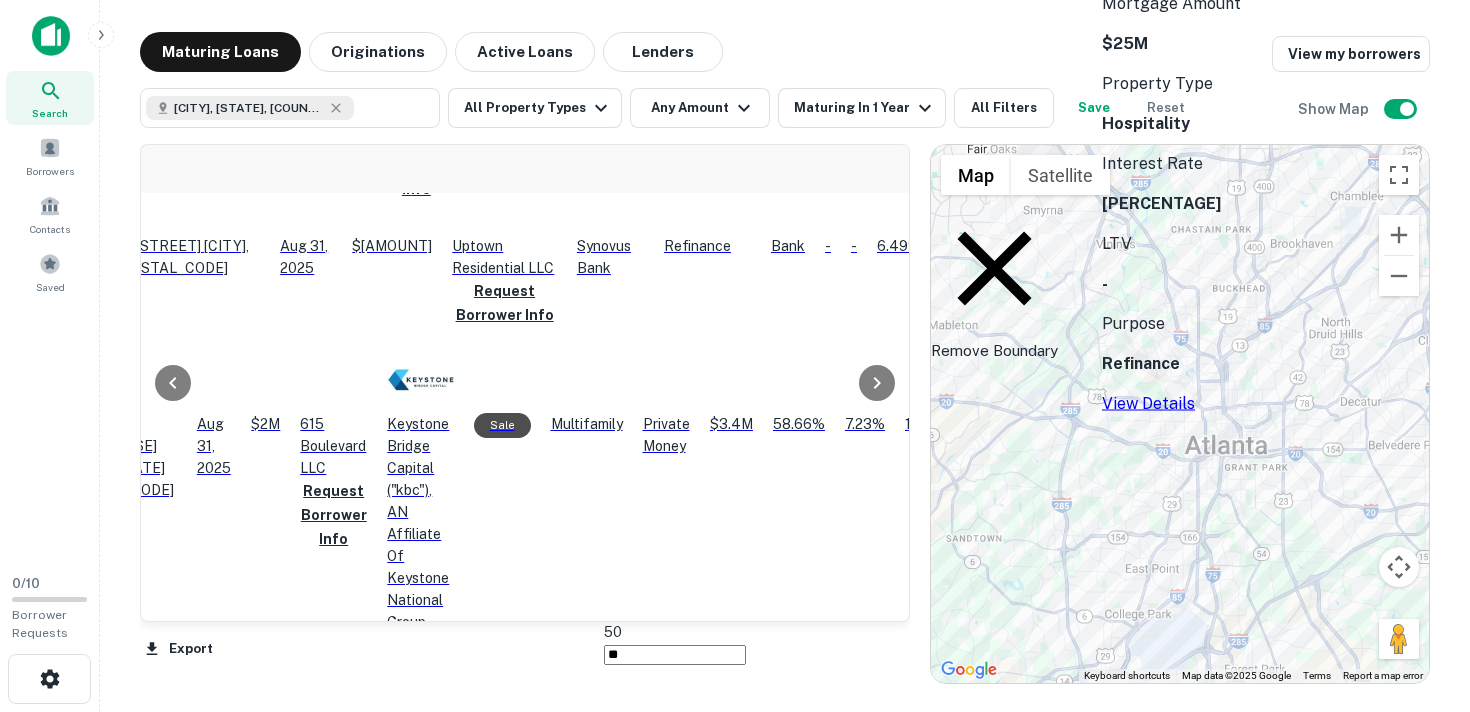 scroll, scrollTop: 1269, scrollLeft: 21, axis: both 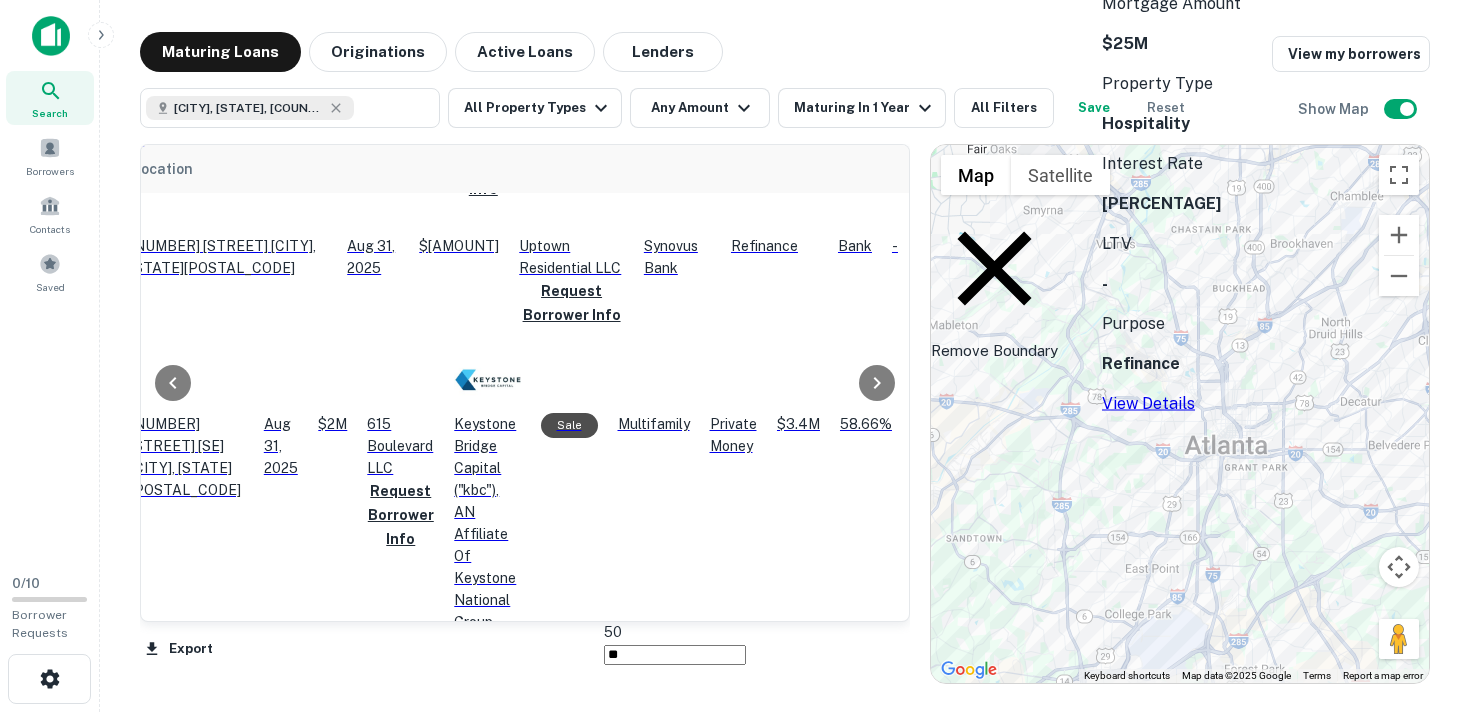 click on "111 Cone St Nw Atlanta, GA30303" at bounding box center [187, 2570] 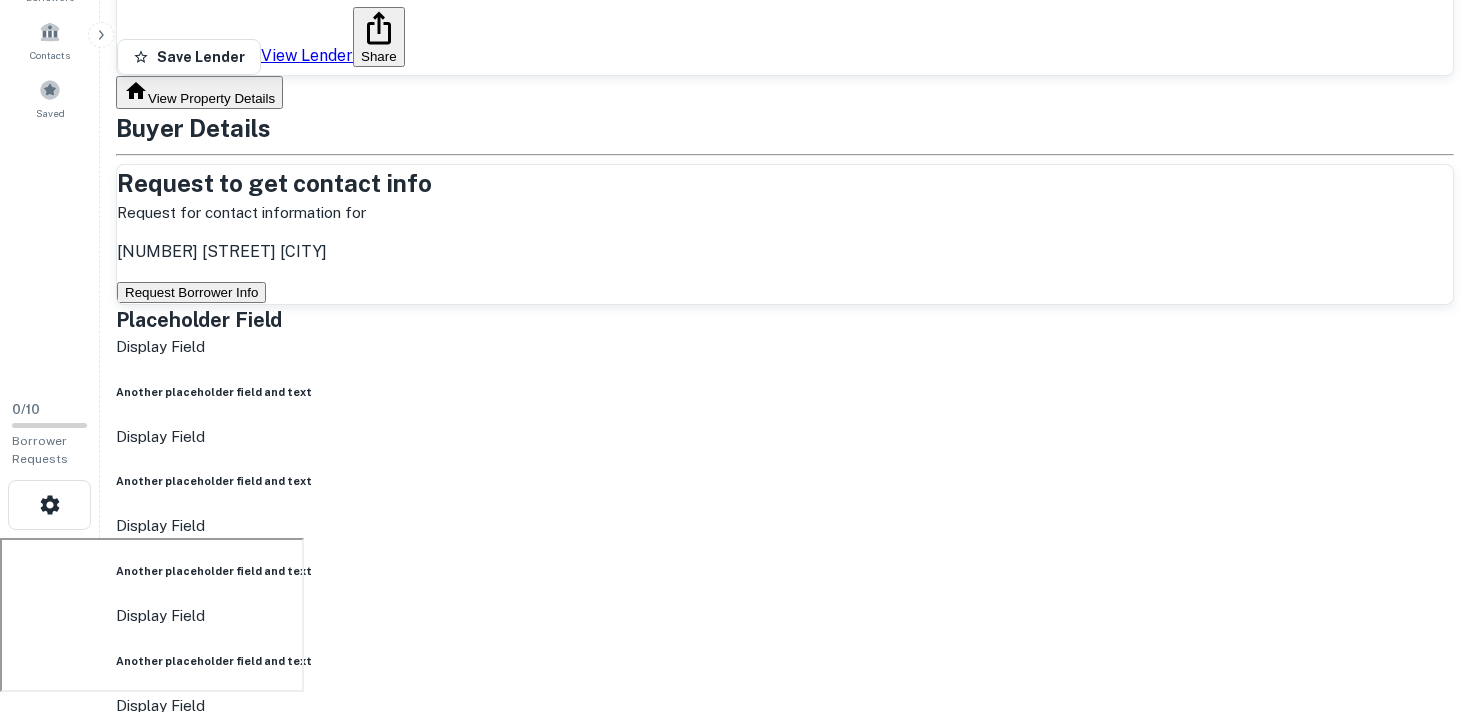 scroll, scrollTop: 0, scrollLeft: 0, axis: both 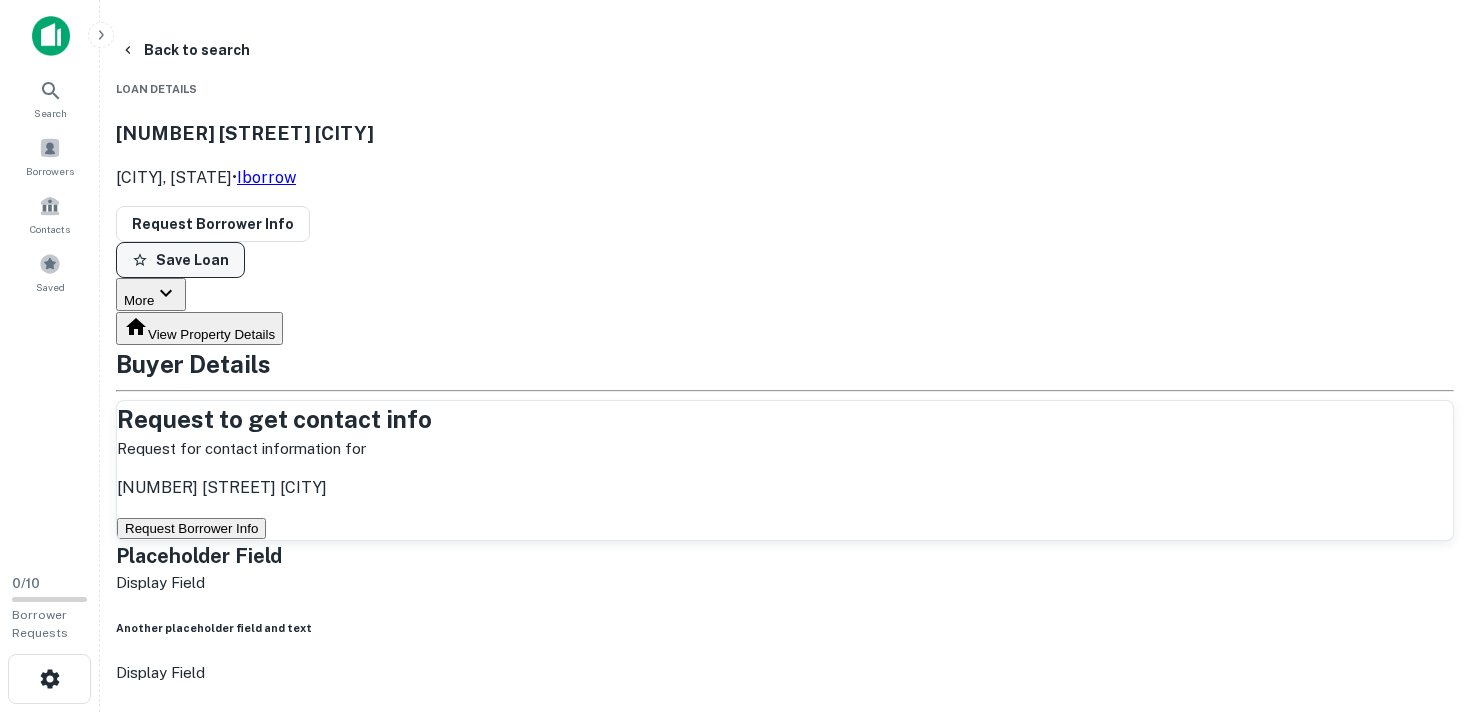 click on "Save Loan" at bounding box center [180, 260] 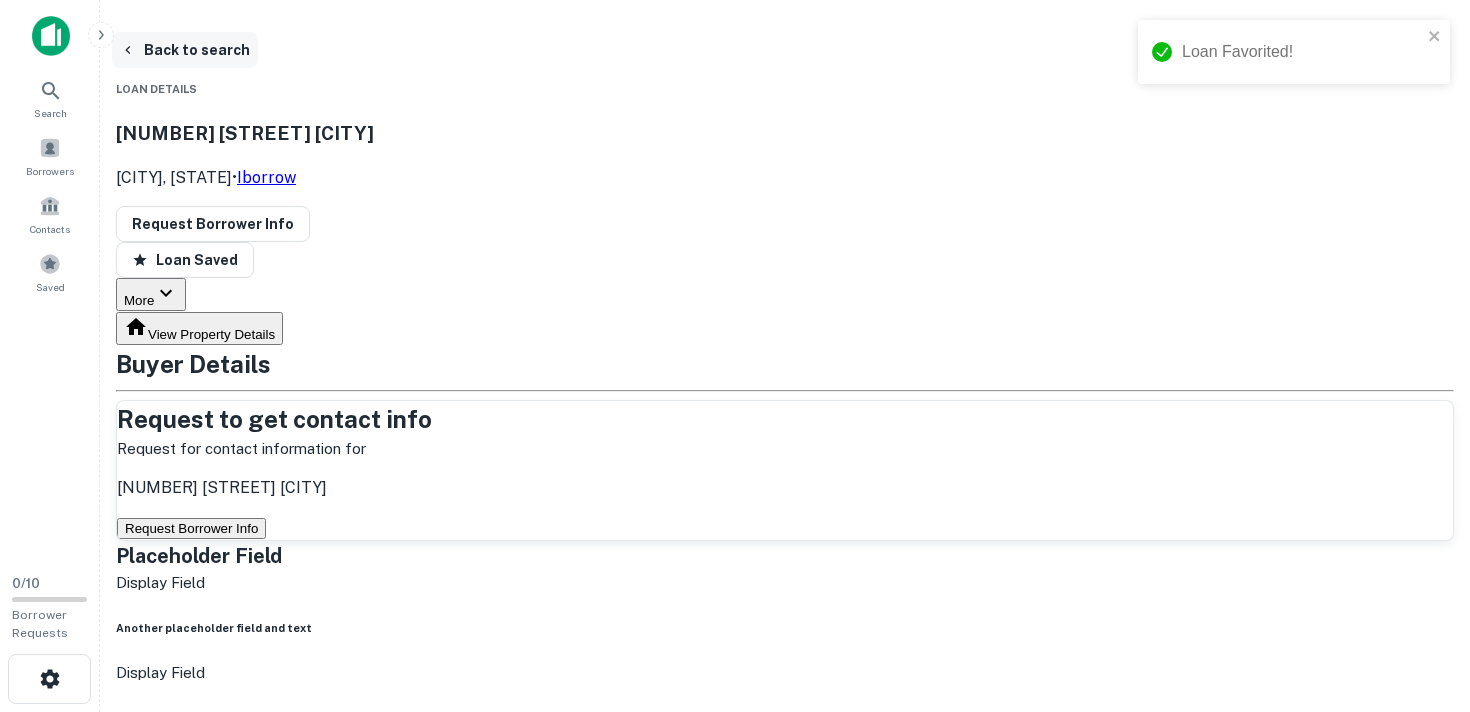 click on "Back to search" at bounding box center (185, 50) 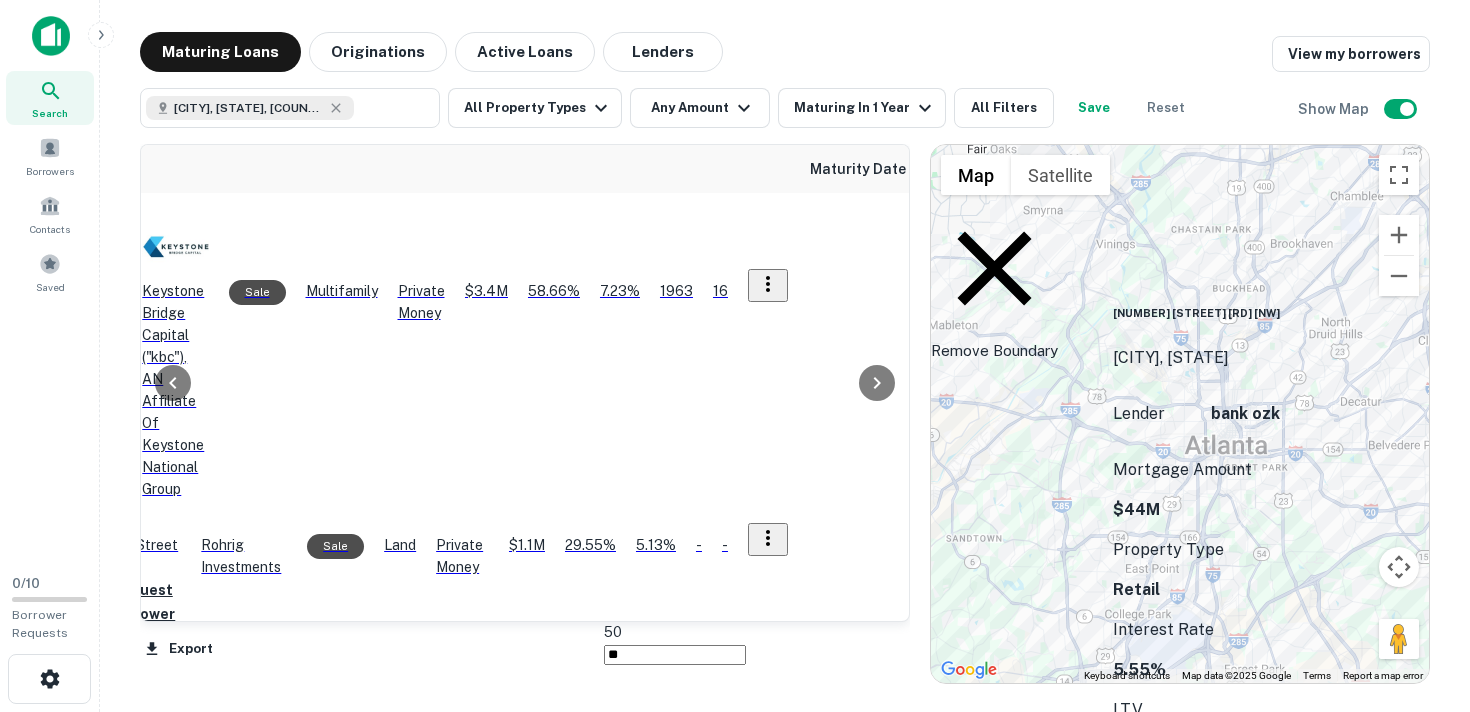 scroll, scrollTop: 1402, scrollLeft: 273, axis: both 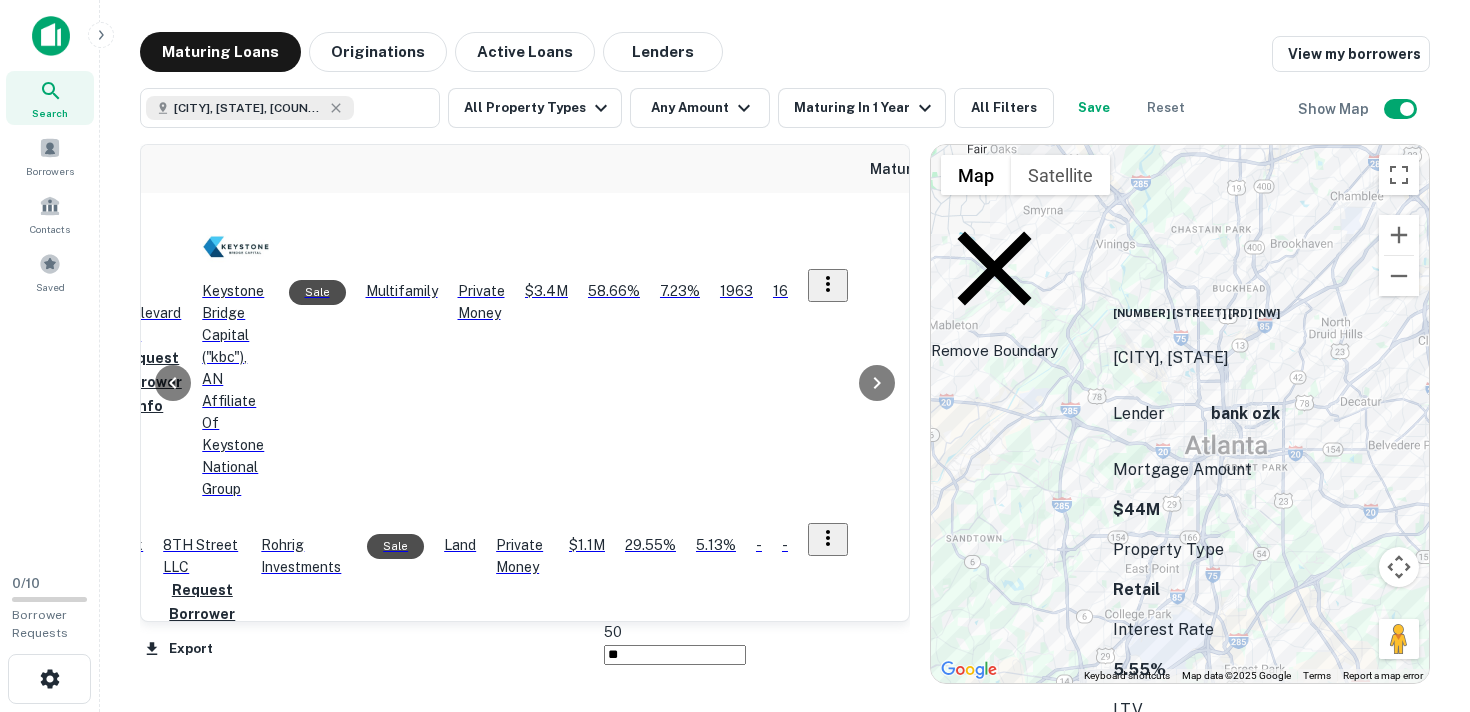 click on "$44M" at bounding box center [154, 3202] 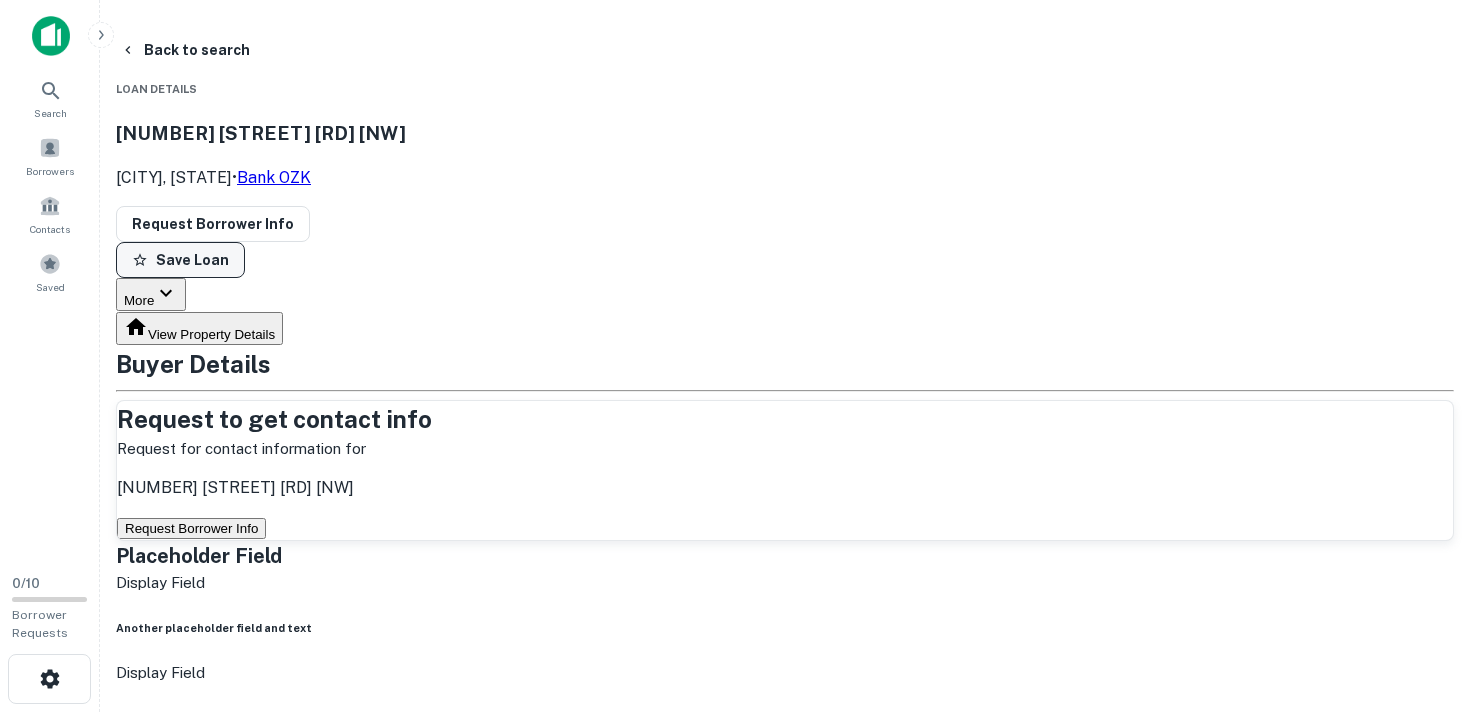 click on "Save Loan" at bounding box center [180, 260] 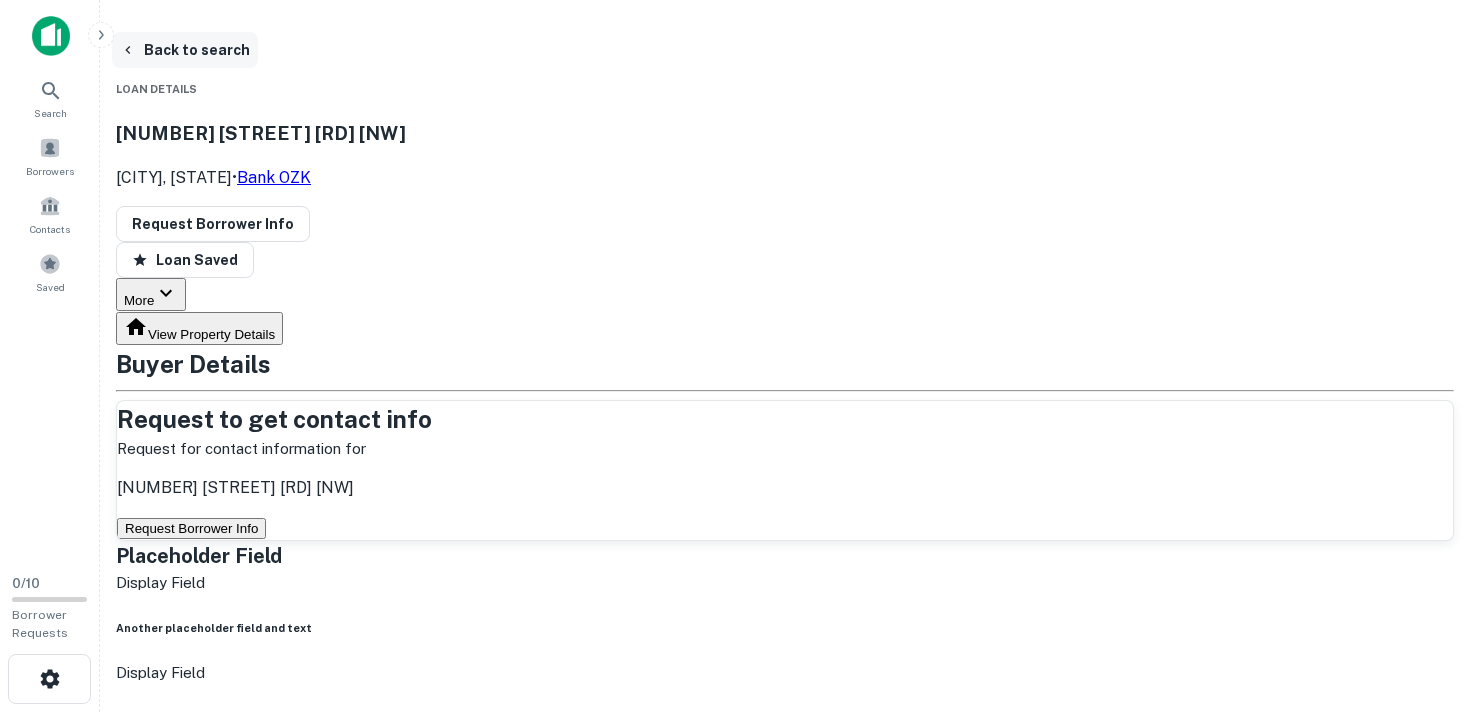 click 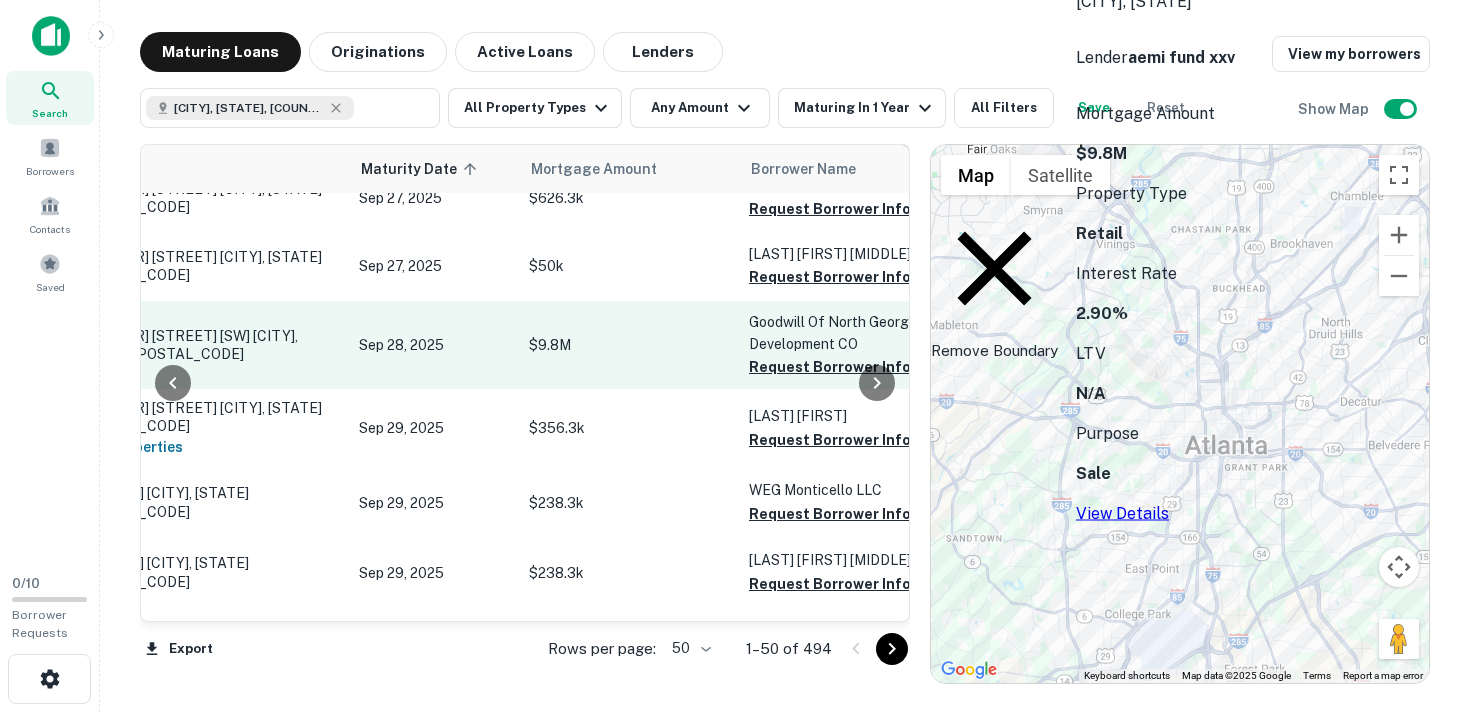 scroll, scrollTop: 2366, scrollLeft: 0, axis: vertical 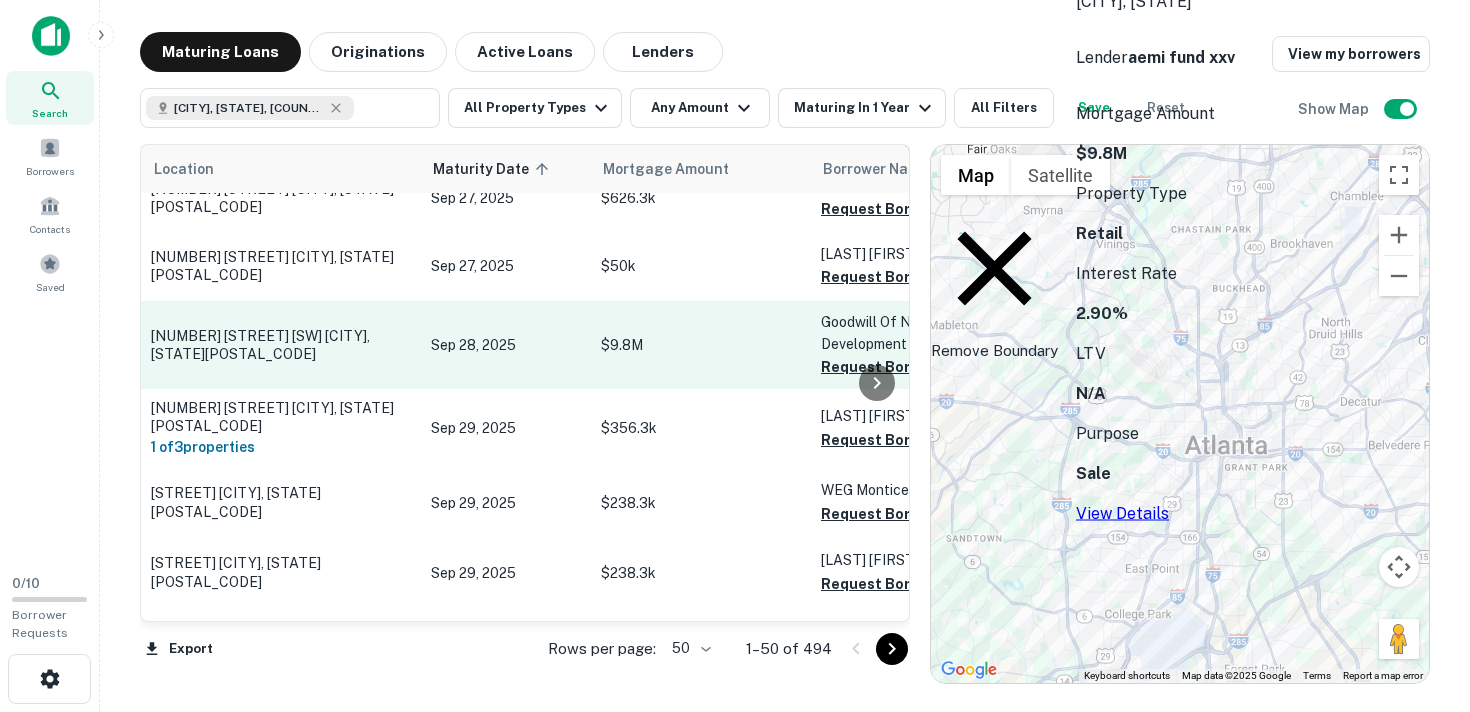 click on "Sep 28, 2025" at bounding box center (506, 345) 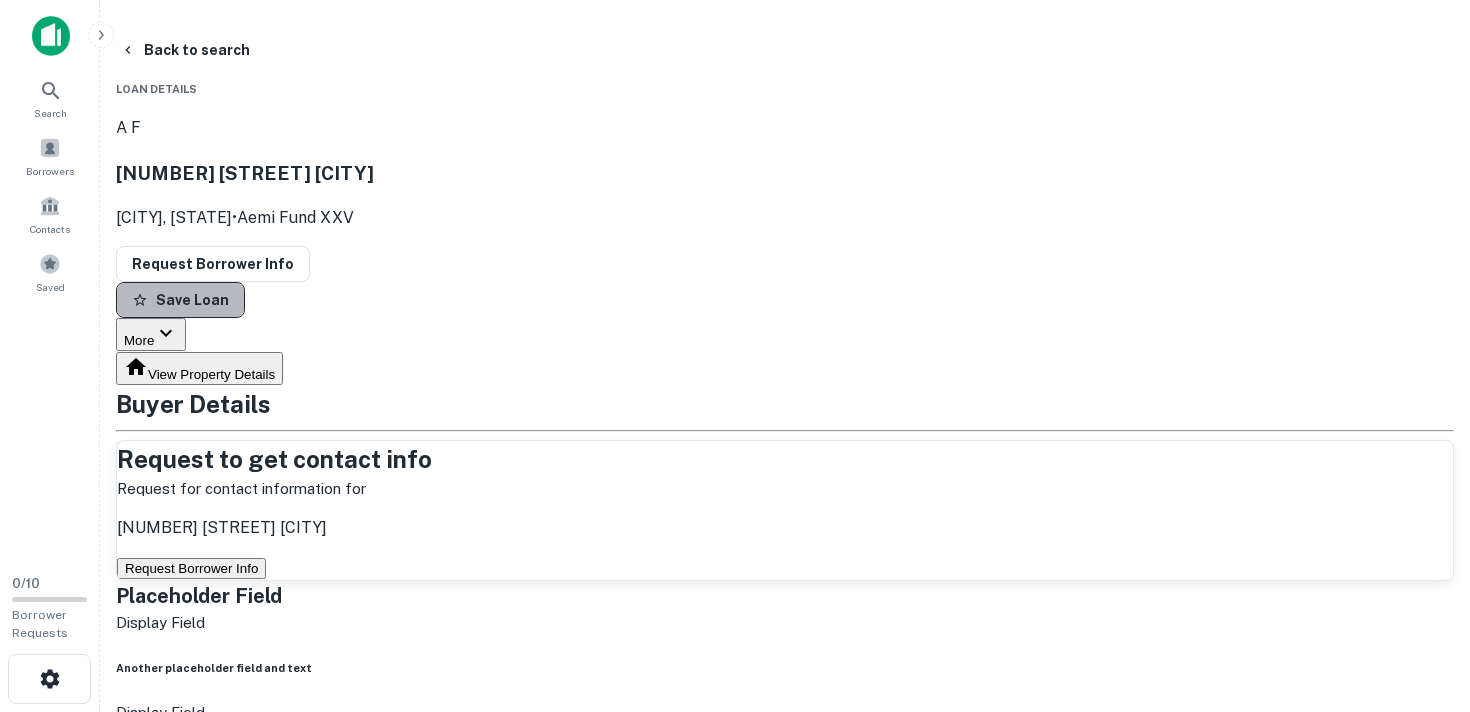 click on "Save Loan" at bounding box center [180, 300] 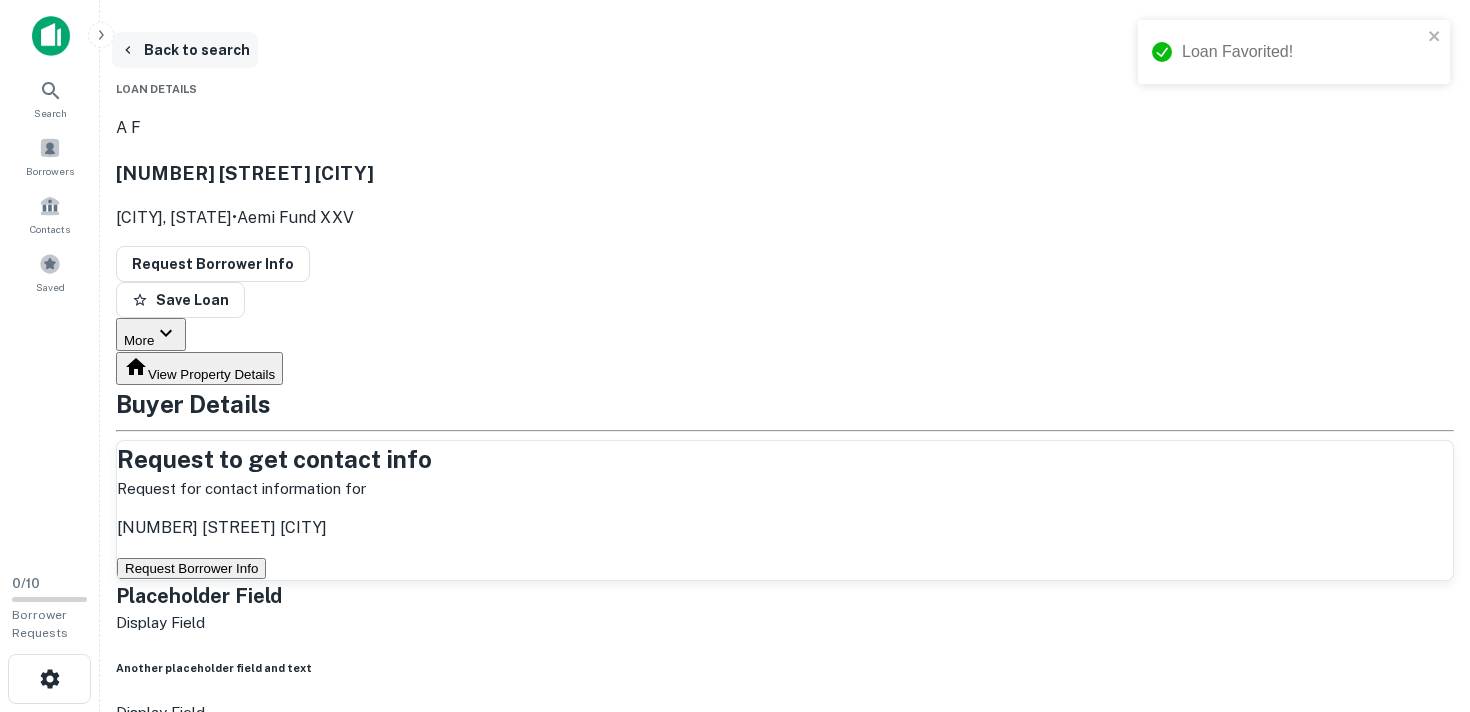 click on "Back to search" at bounding box center (185, 50) 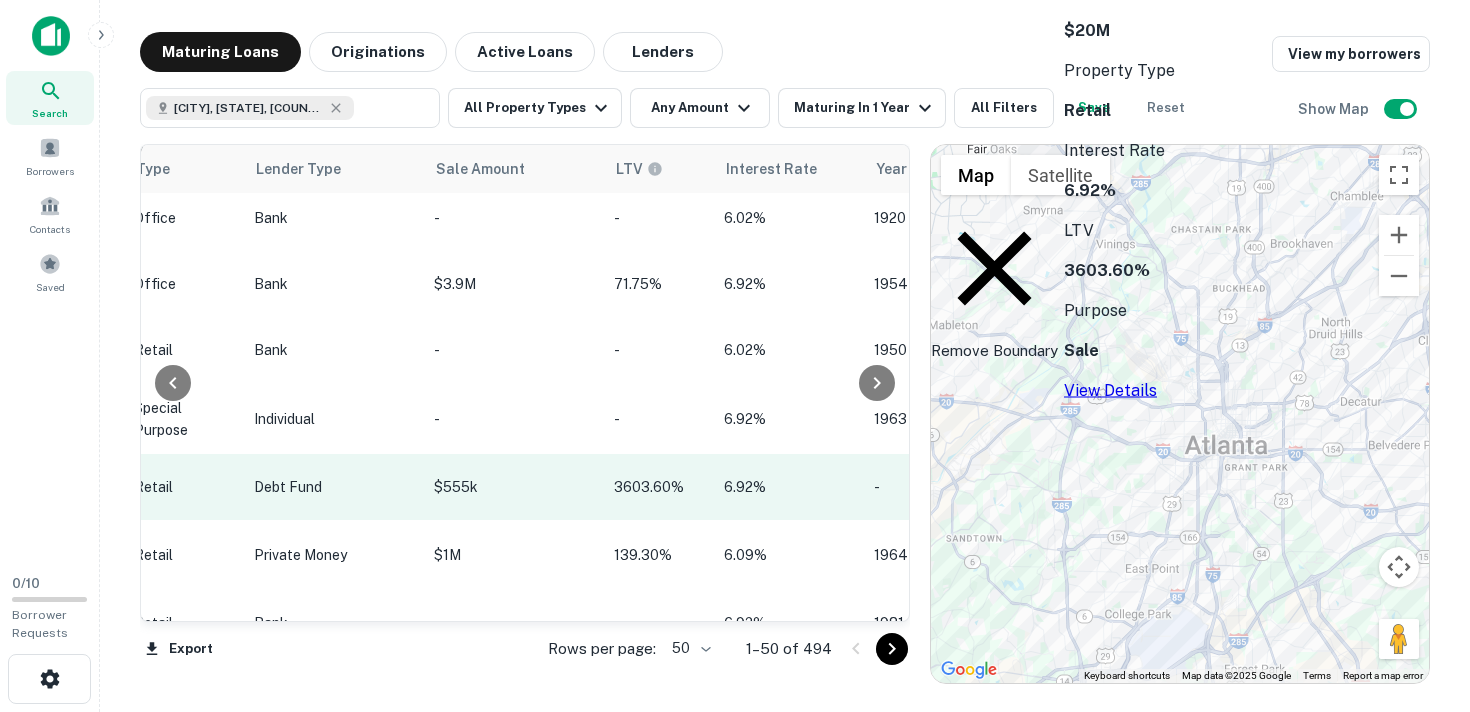 scroll, scrollTop: 2934, scrollLeft: 1429, axis: both 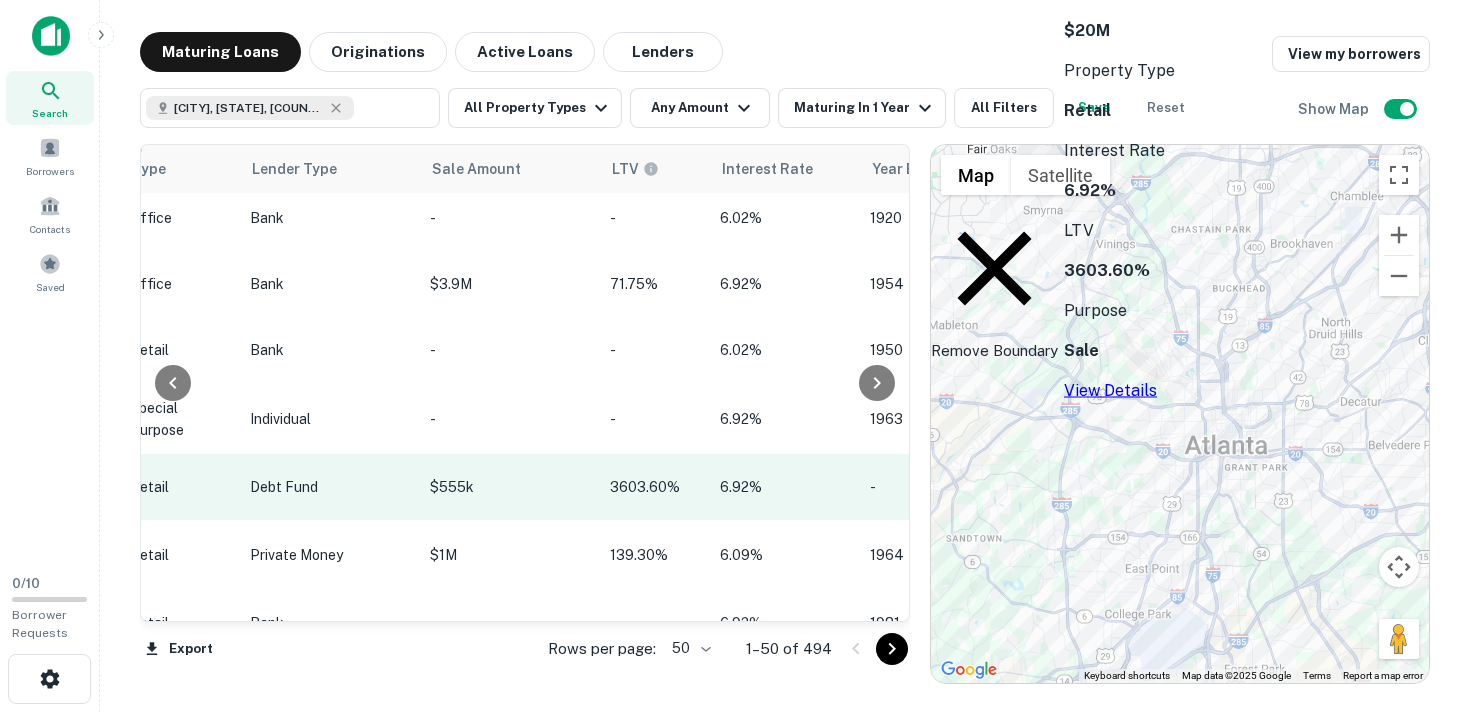 click on "$555k" at bounding box center (510, 487) 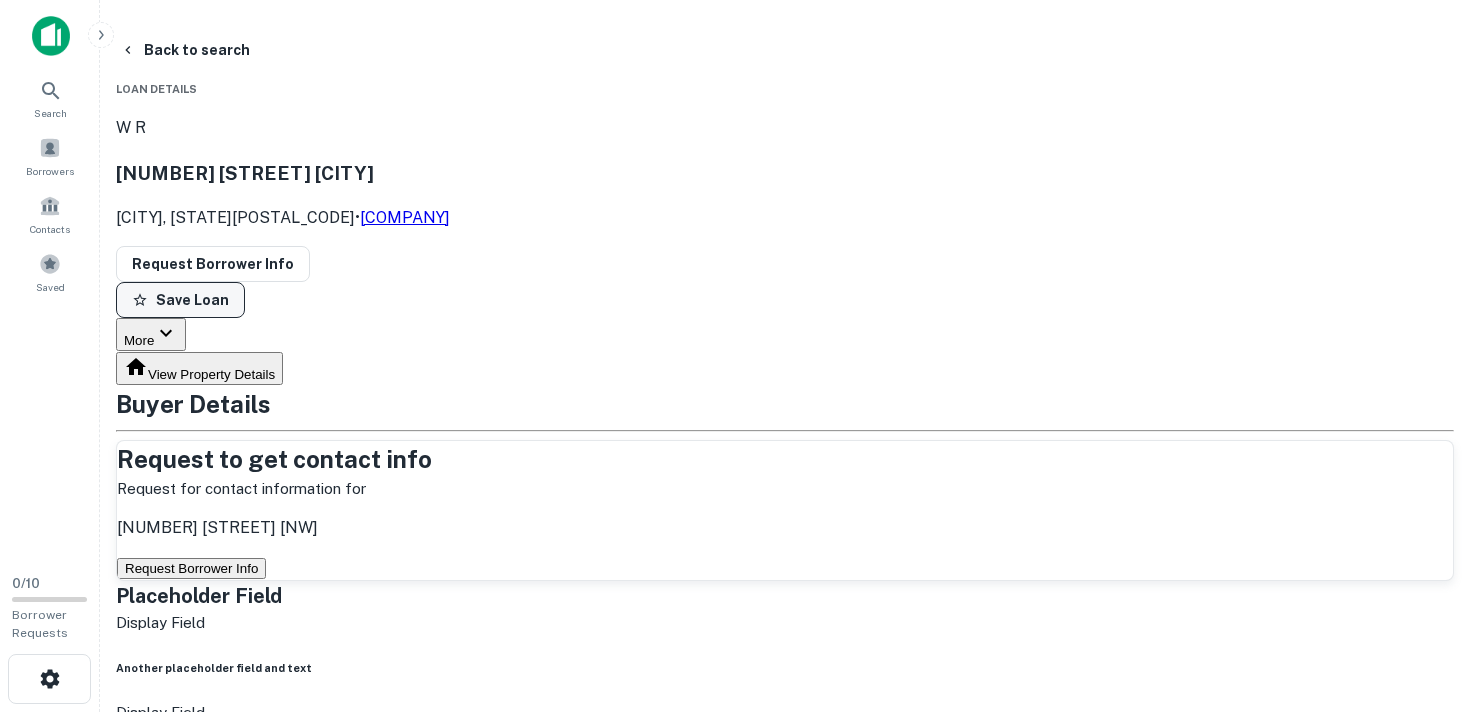 click on "Save Loan" at bounding box center (180, 300) 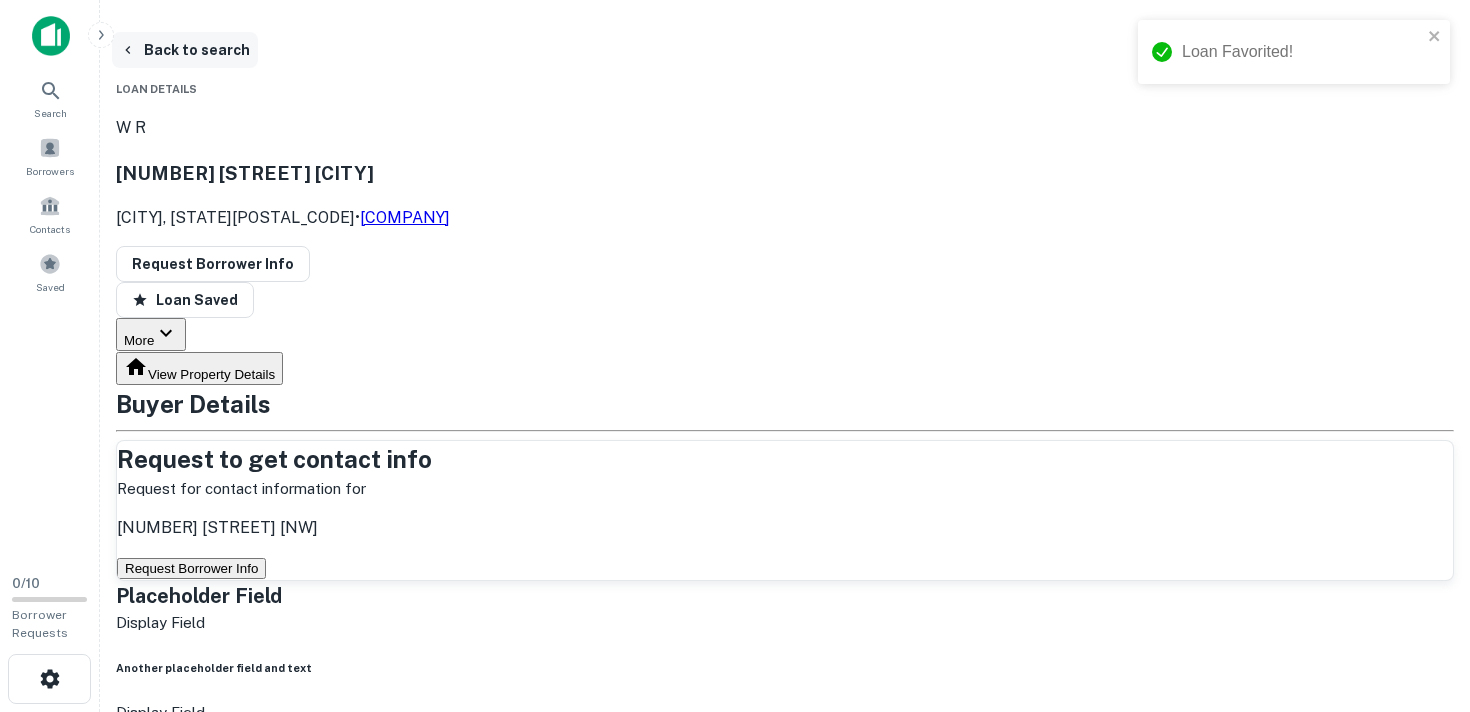 click on "Back to search" at bounding box center (185, 50) 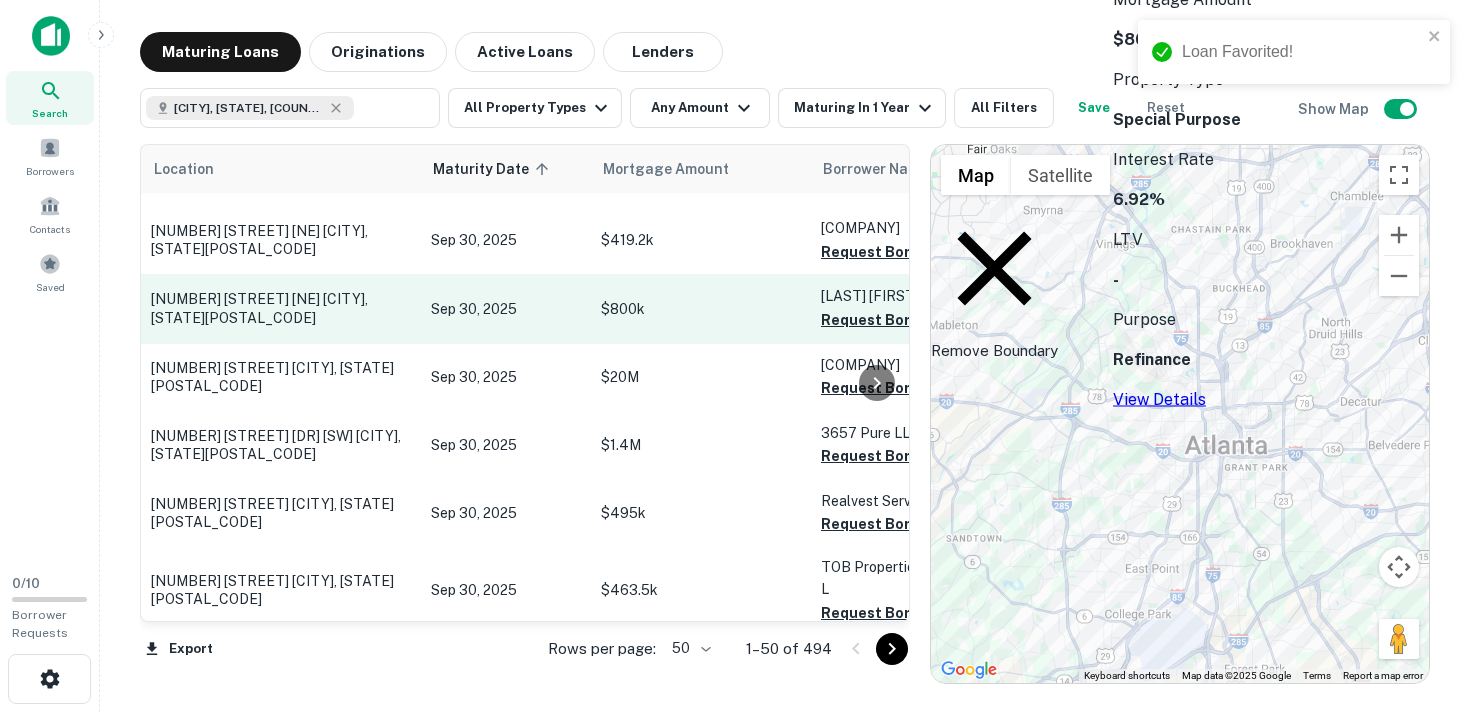 scroll, scrollTop: 3112, scrollLeft: 0, axis: vertical 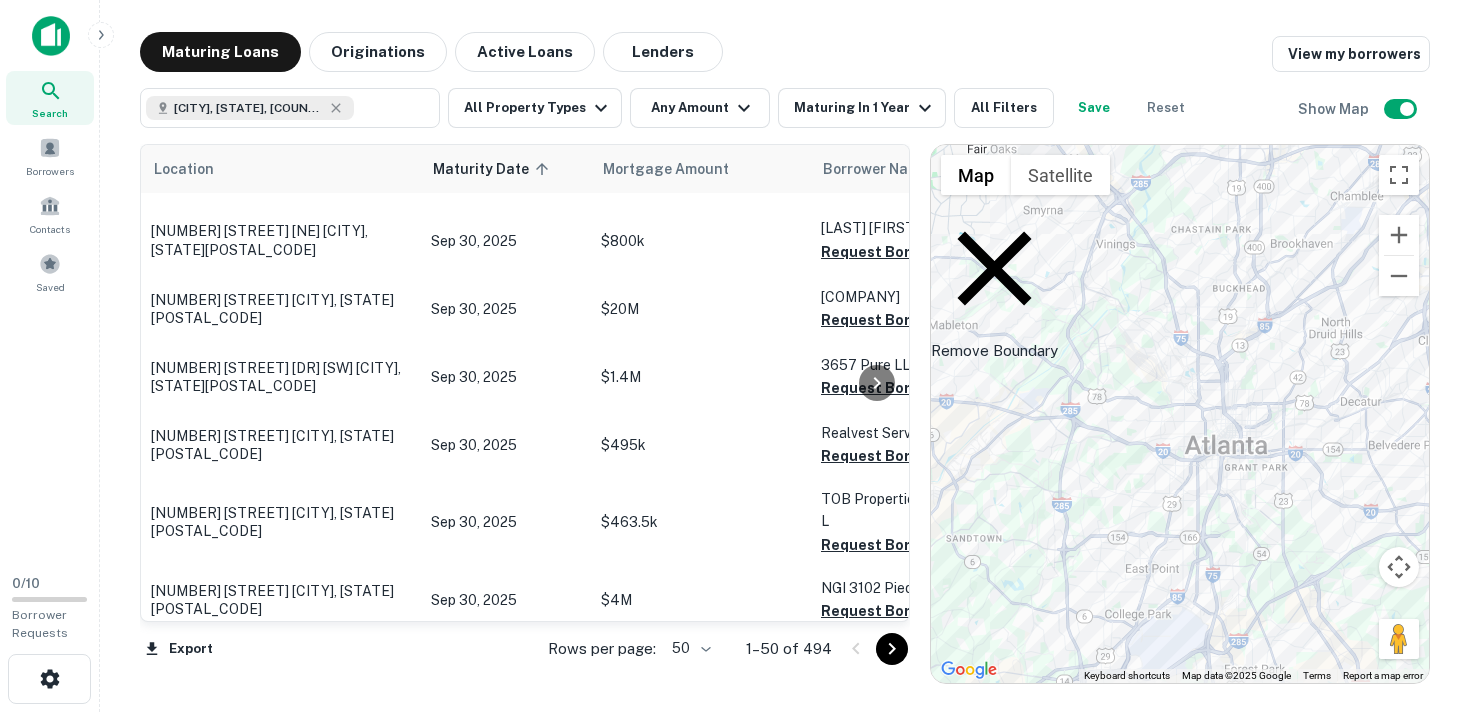 click on "Search         Borrowers         Contacts         Saved     0  /  10   Borrower Requests Maturing Loans Originations Active Loans Lenders View my borrowers Atlanta, GA, USA ​ All Property Types Any Amount Maturing In 1 Year All Filters Save Reset Show Map Location Maturity Date sorted ascending Mortgage Amount Borrower Name Lender Purpose Type Lender Type Sale Amount LTV Interest Rate Year Built Unit Count 87 Druid Cir Ne Atlanta, GA30307  Aug 07, 2025 $514k Mclaughlin Douglas James Request Borrower Info Credit Union Financial Services Refinance Multifamily Credit Union - - 3.00% 1920 3 706 Penn Ave Ne Atlanta, GA30308  Aug 11, 2025 $362.5k Dreszer Desiree Request Borrower Info First Credit Union Refinance Mixed-Use Private Money - - 3.00% 1940 7 584 Lindsay St Nw Atlanta, GA30318  Aug 16, 2025 $700k Oaksatl Community Development Request Borrower Info Georgia's OWN Credit Union Sale Multifamily Credit Union - - 2.90% 1958 15 1655 Hosea L Williams Dr Se Atlanta, GA30317  Aug 17, 2025 $457k Bank -" at bounding box center [735, 356] 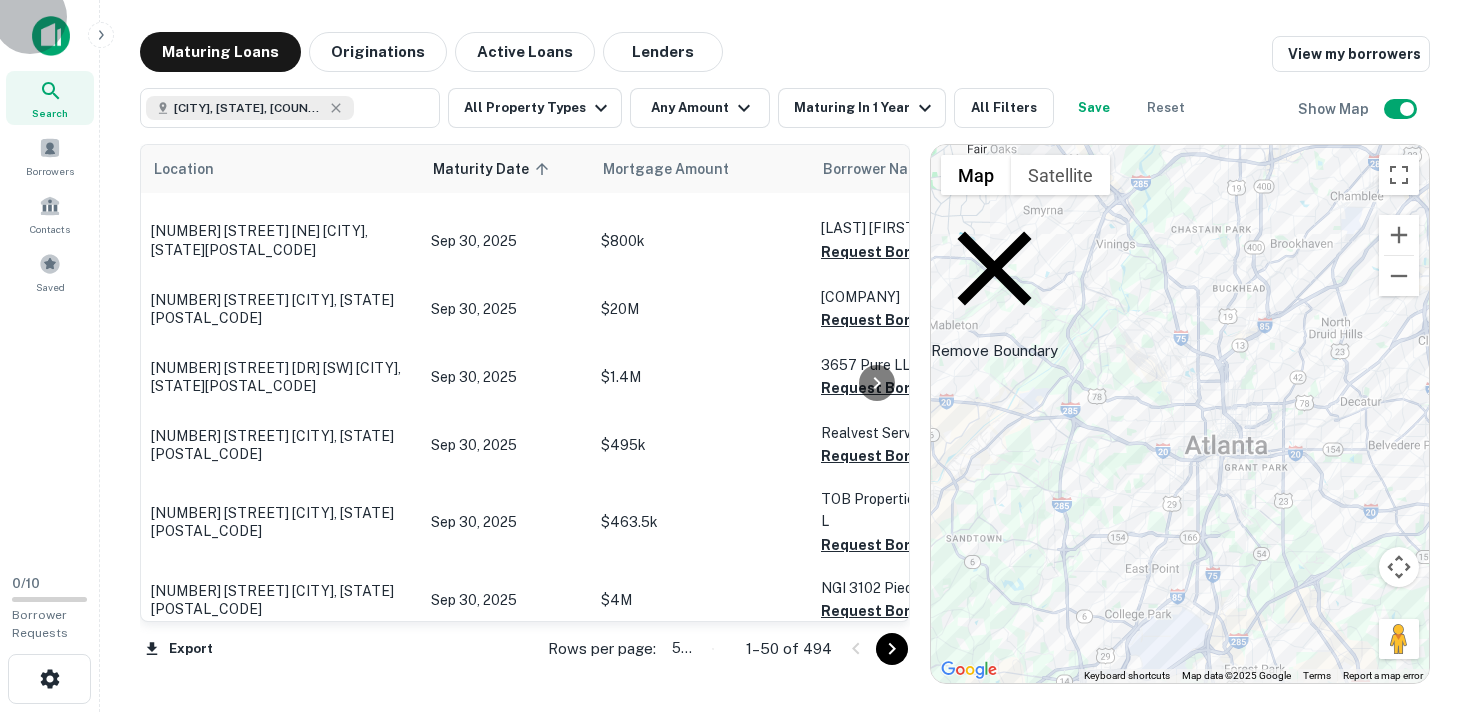 click on "100" at bounding box center [735, 926] 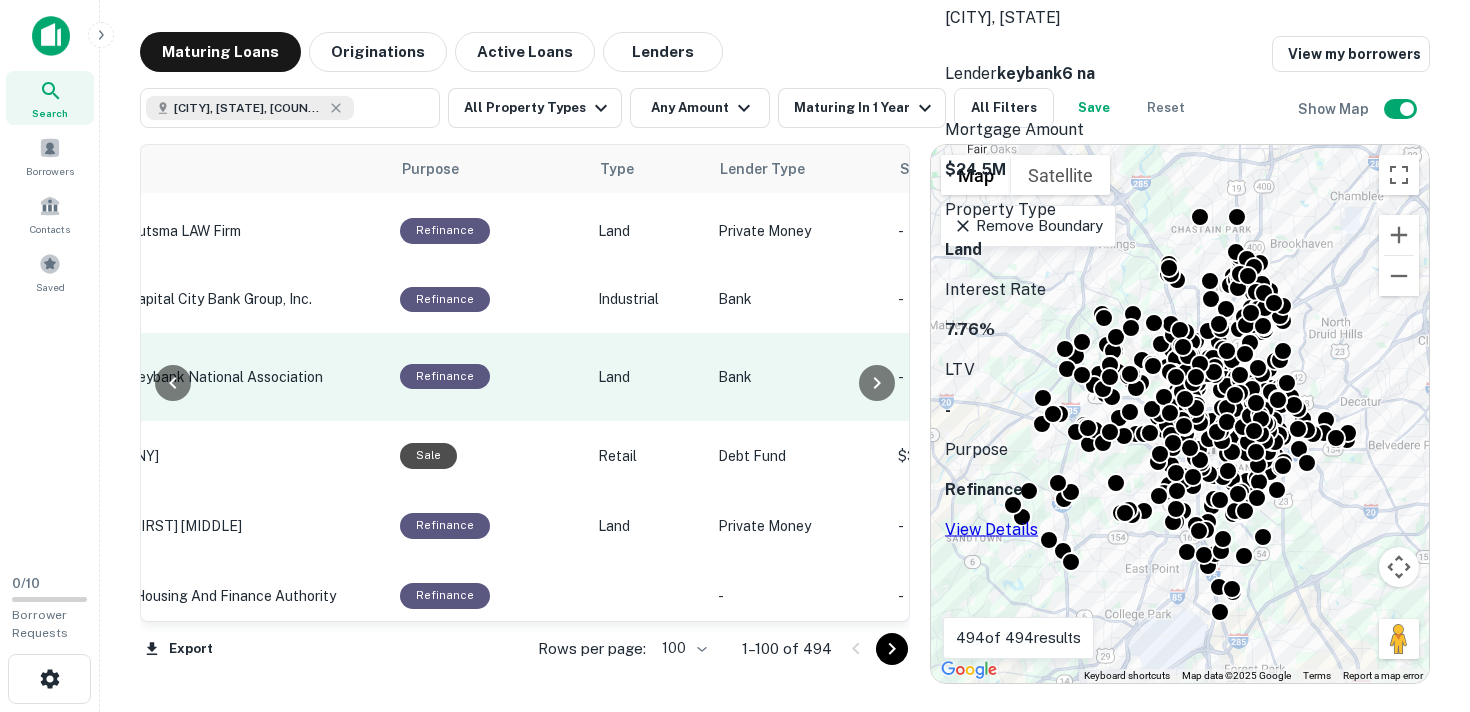 scroll, scrollTop: 4967, scrollLeft: 990, axis: both 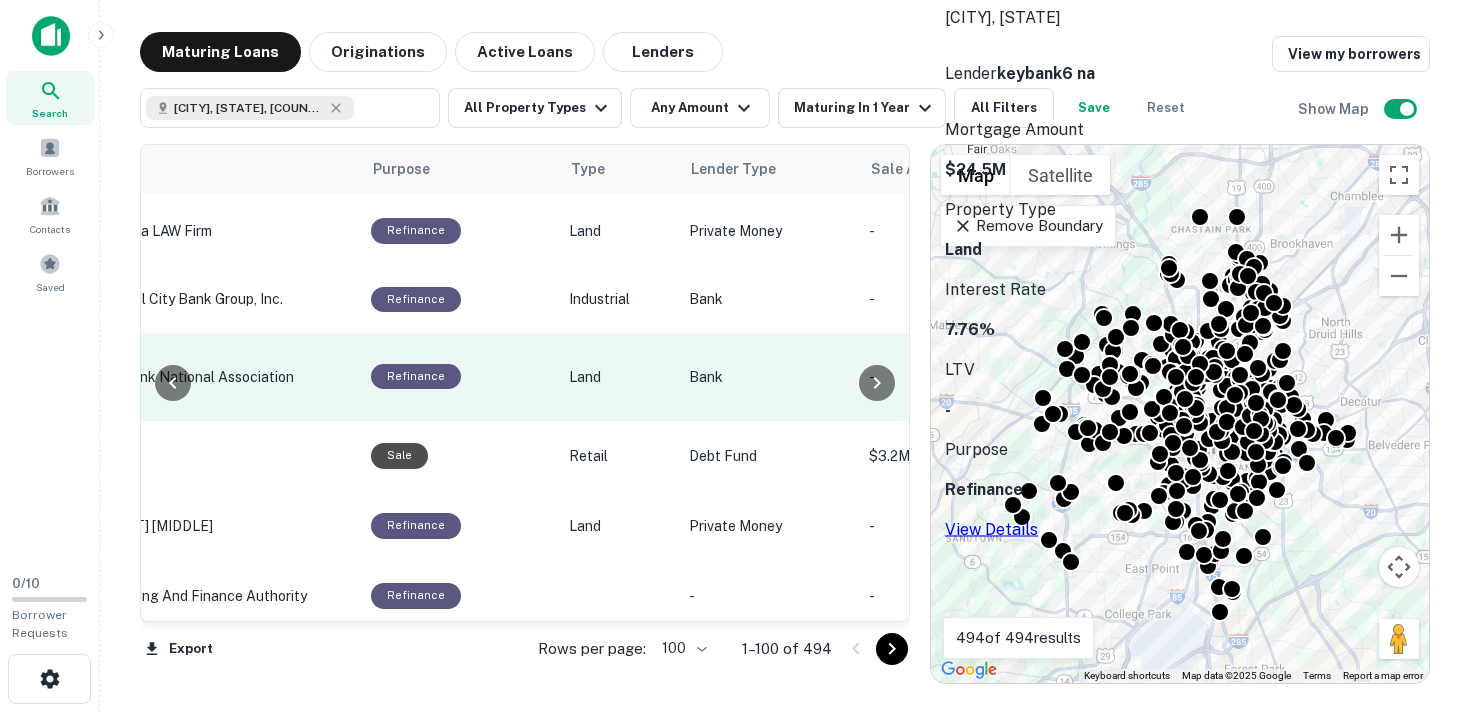 click on "Land" at bounding box center [619, 377] 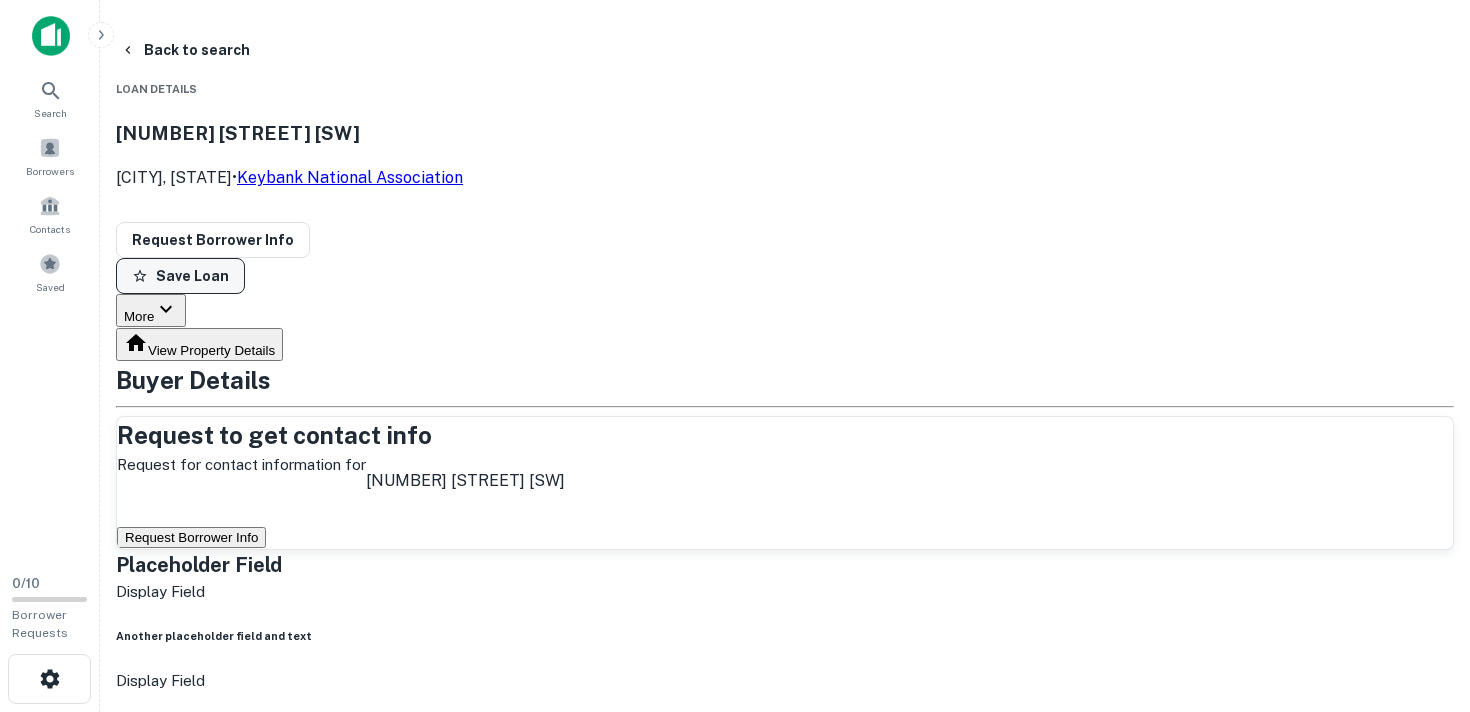 click on "Save Loan" at bounding box center (180, 276) 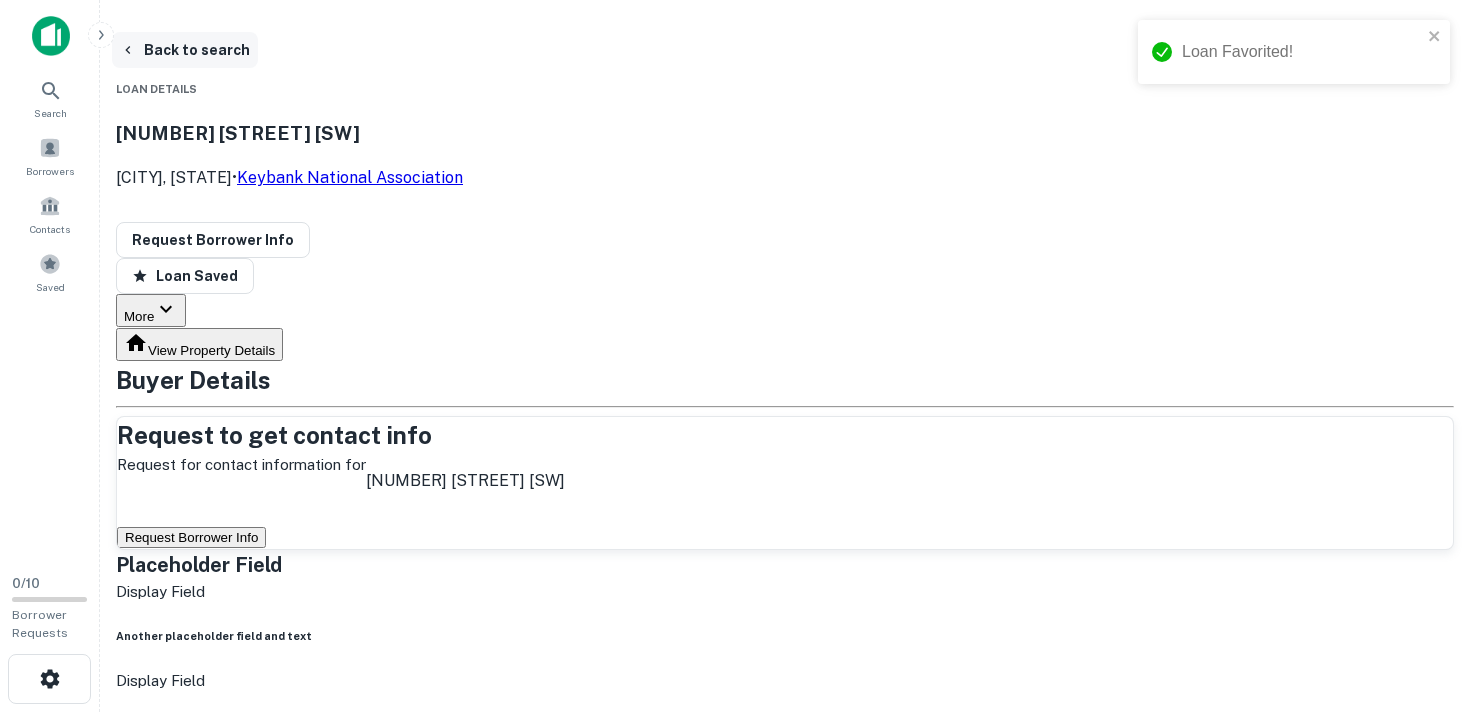 click 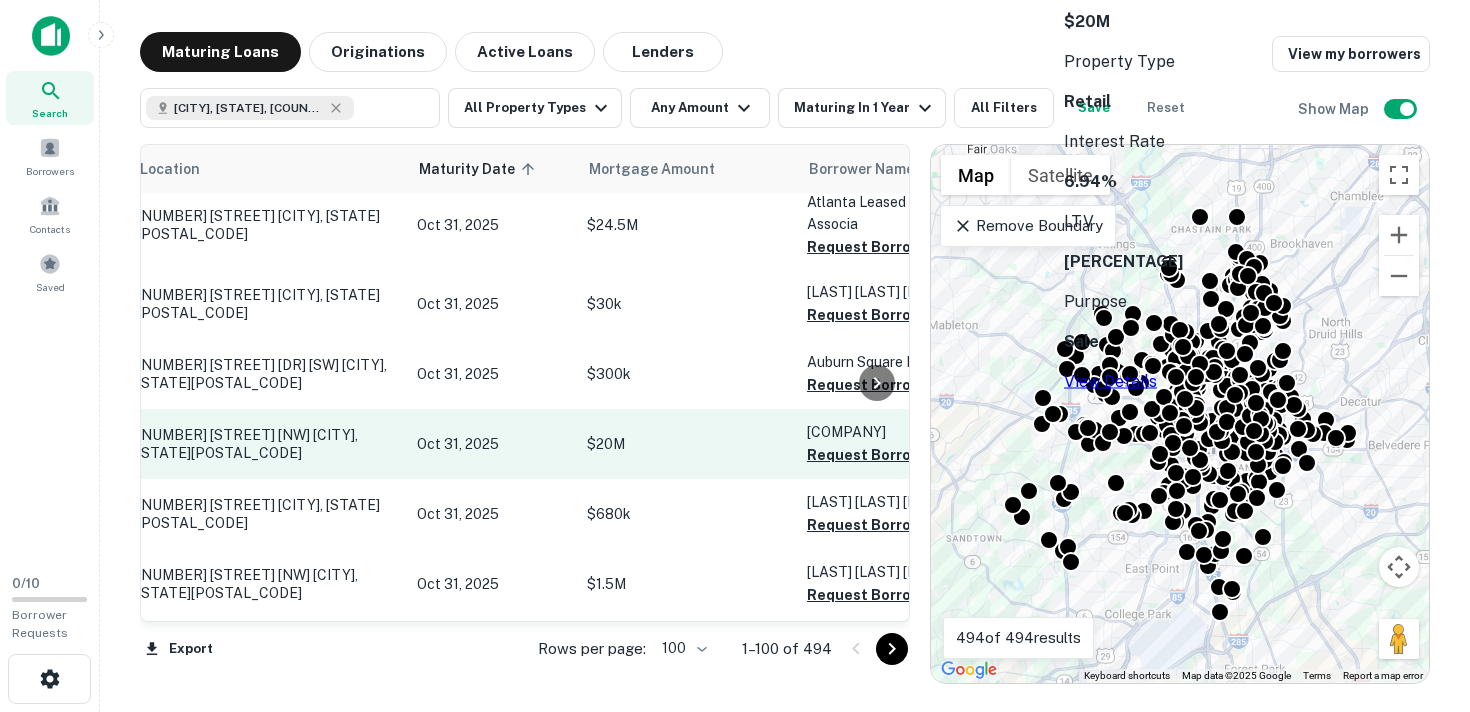 scroll, scrollTop: 5119, scrollLeft: 2, axis: both 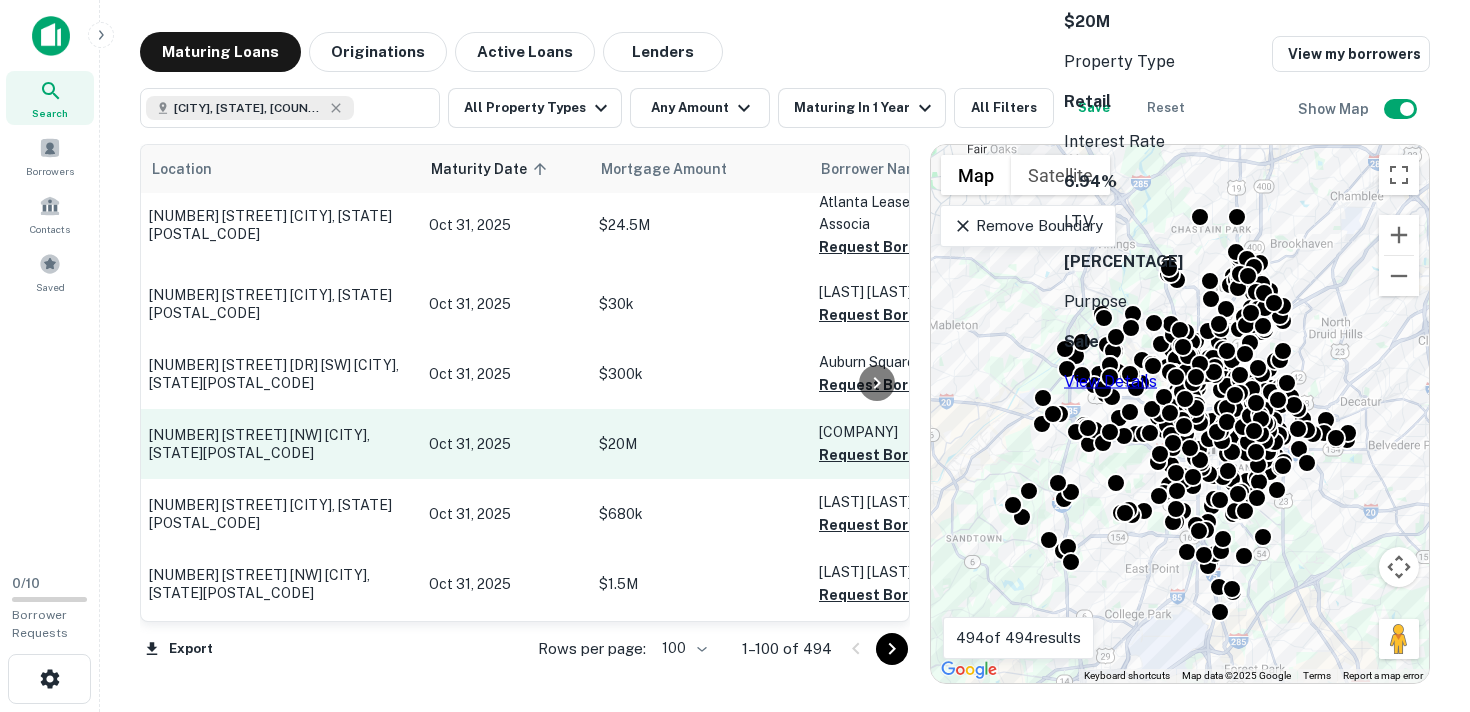 click on "$20M" at bounding box center [699, 444] 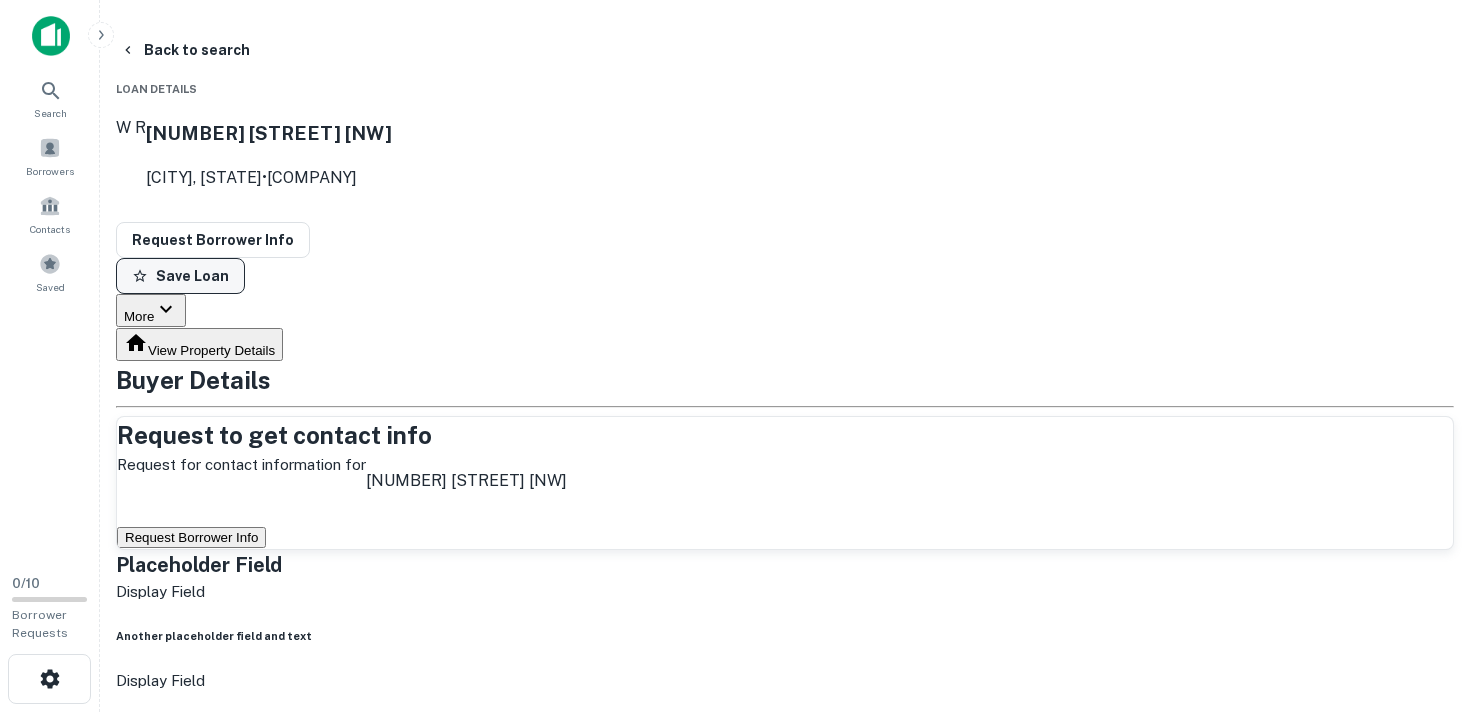 click on "Save Loan" at bounding box center (180, 276) 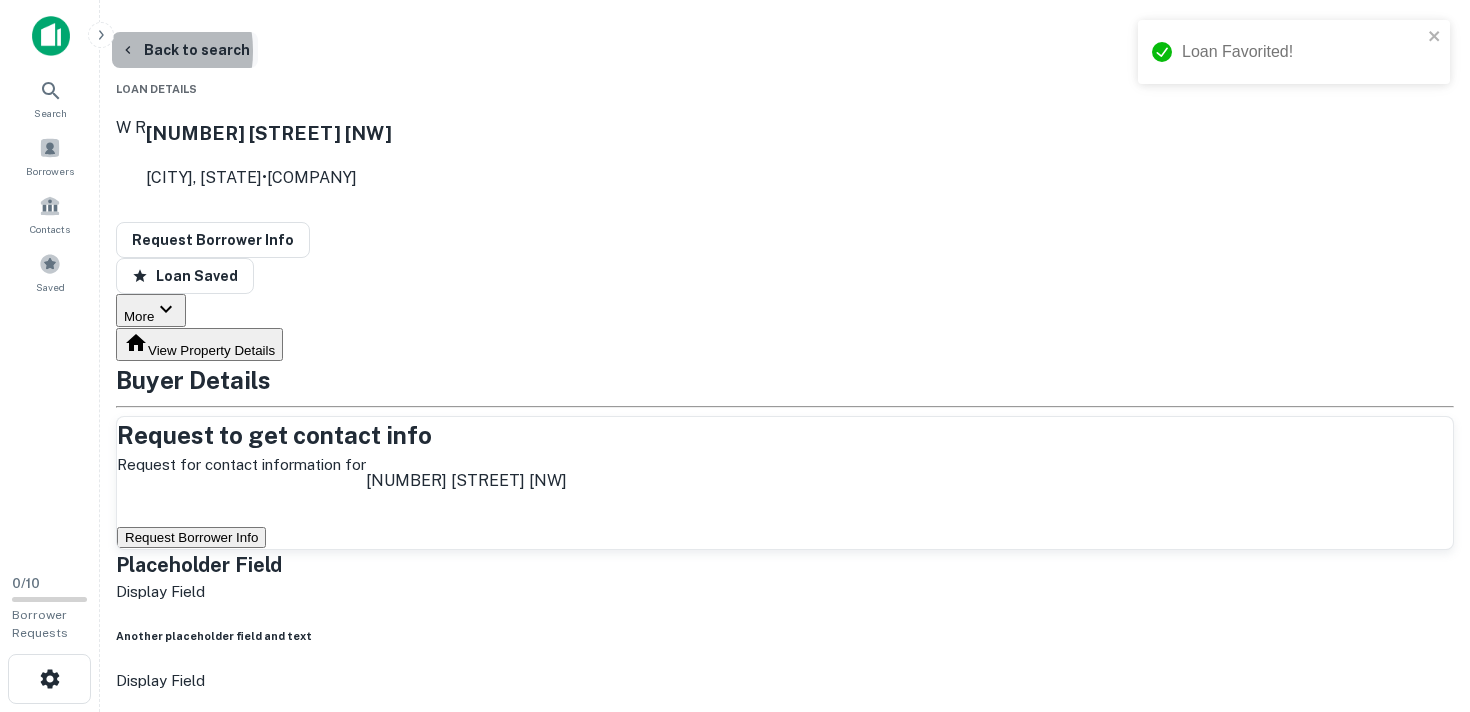 click 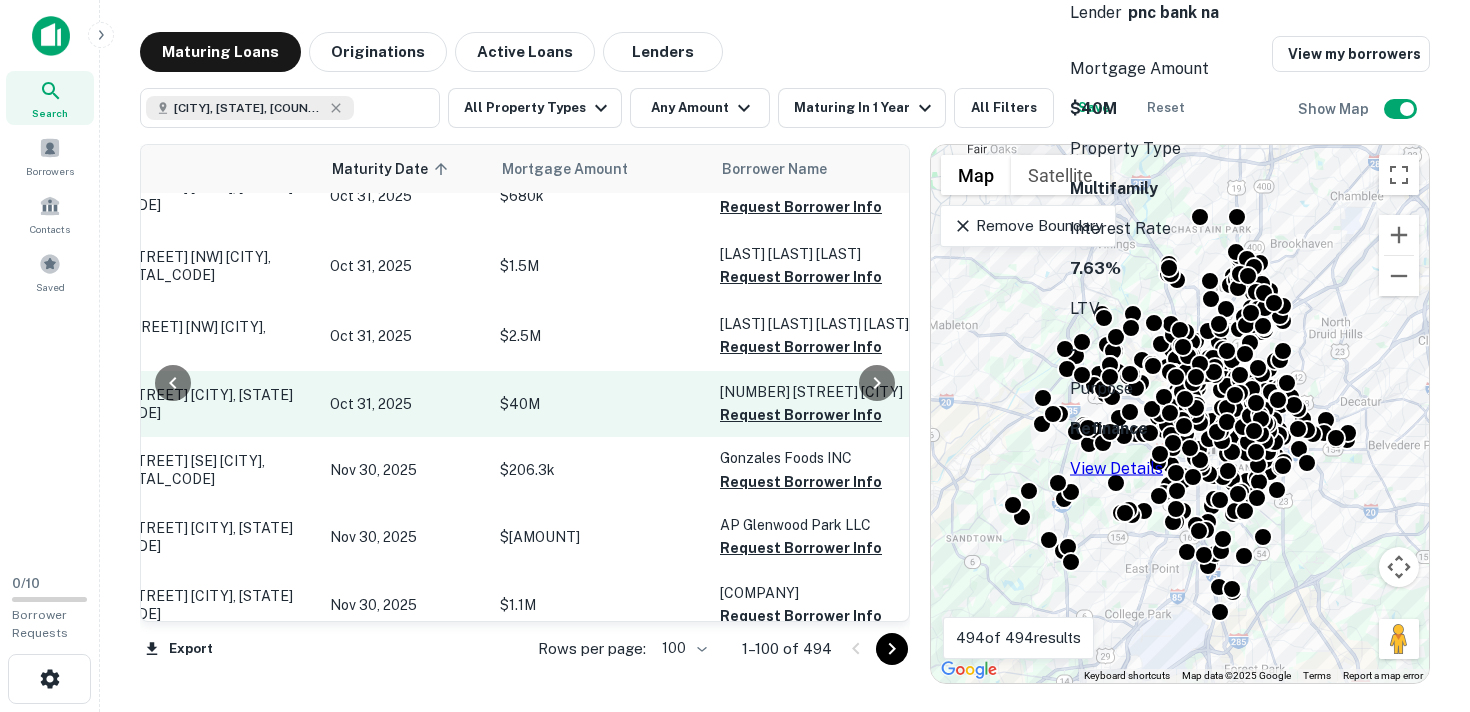 scroll, scrollTop: 5437, scrollLeft: 0, axis: vertical 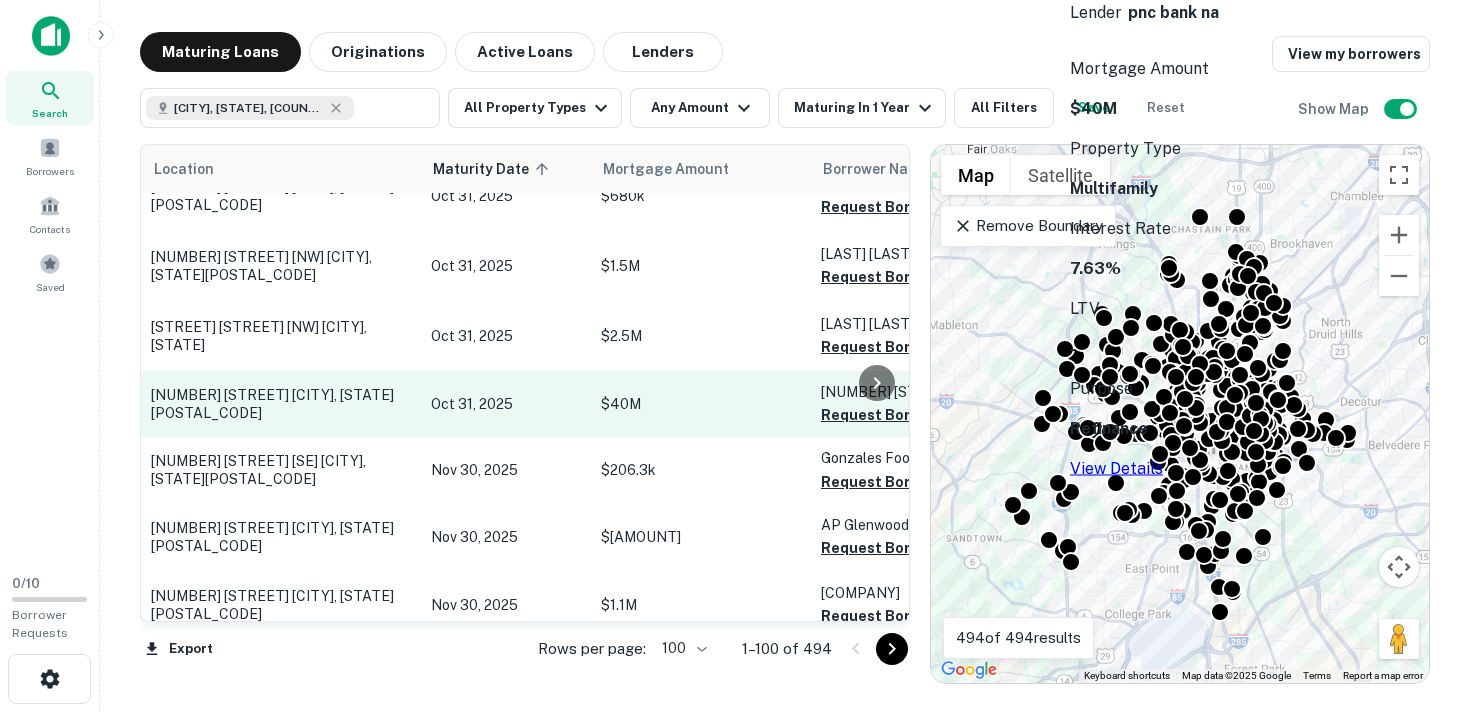 click on "Oct 31, 2025" at bounding box center [506, 404] 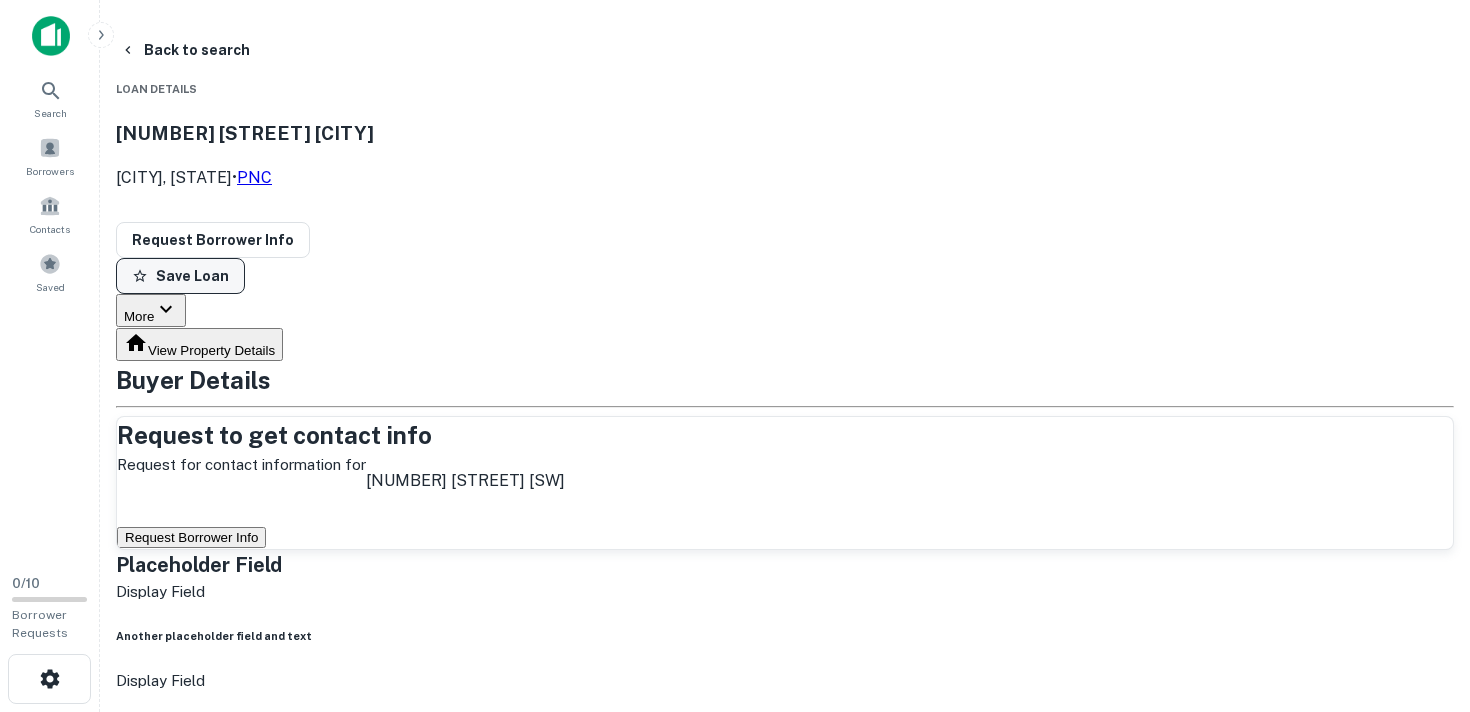 click on "Save Loan" at bounding box center [180, 276] 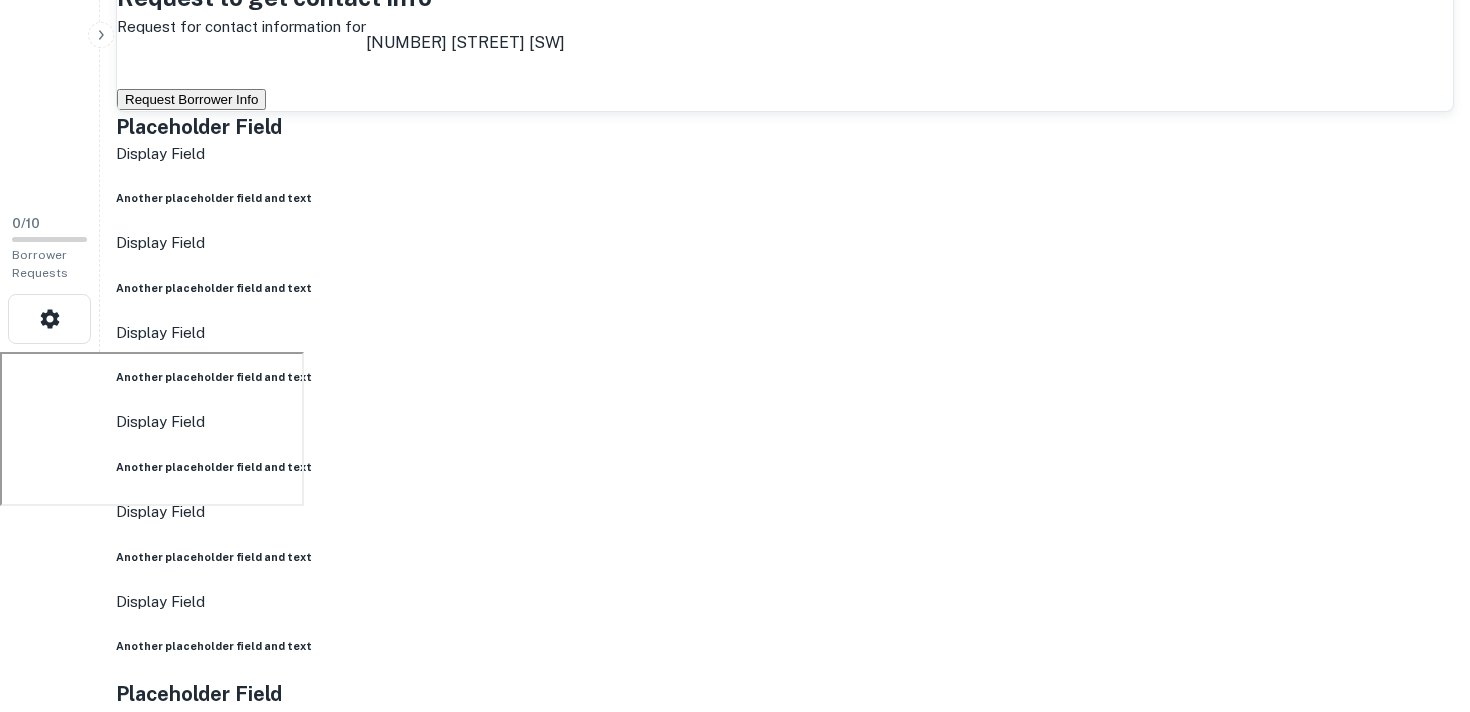 scroll, scrollTop: 411, scrollLeft: 0, axis: vertical 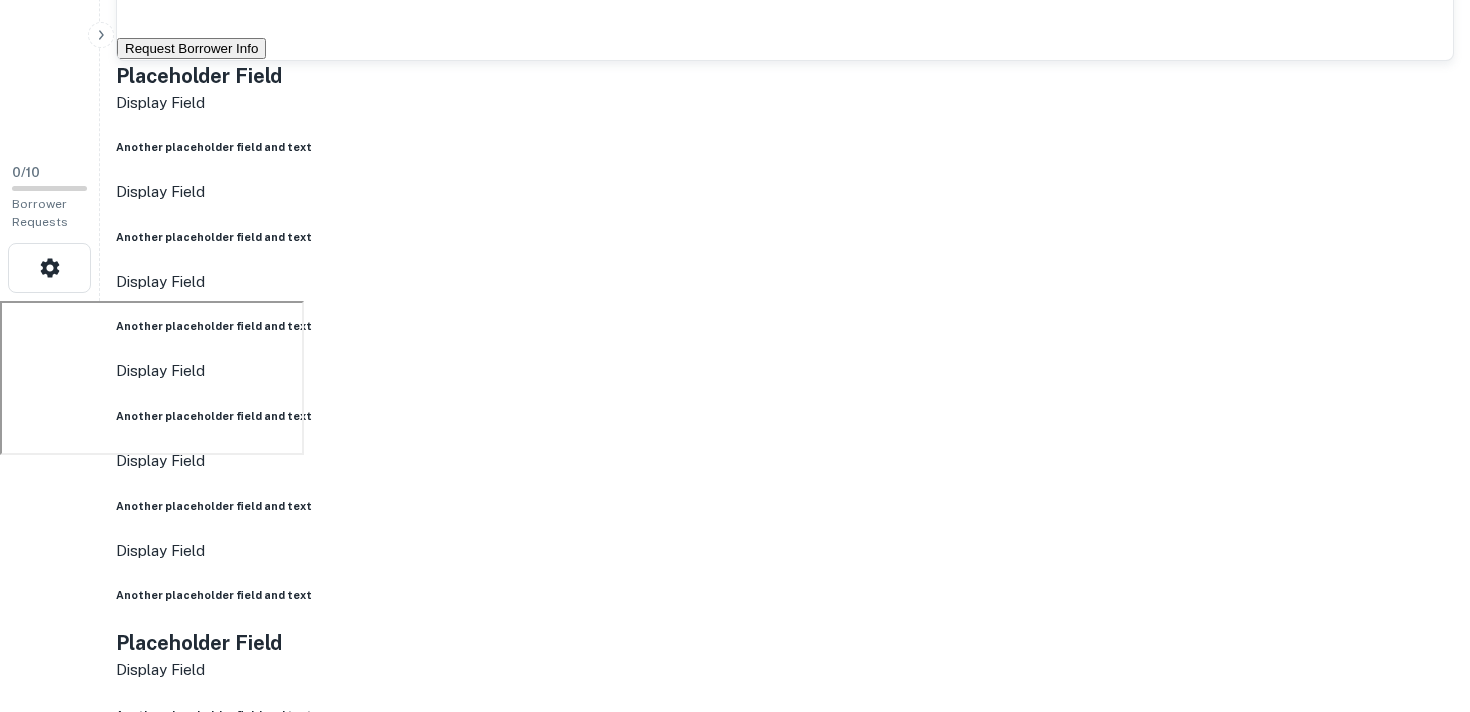 click on "View Lender" at bounding box center [307, -182] 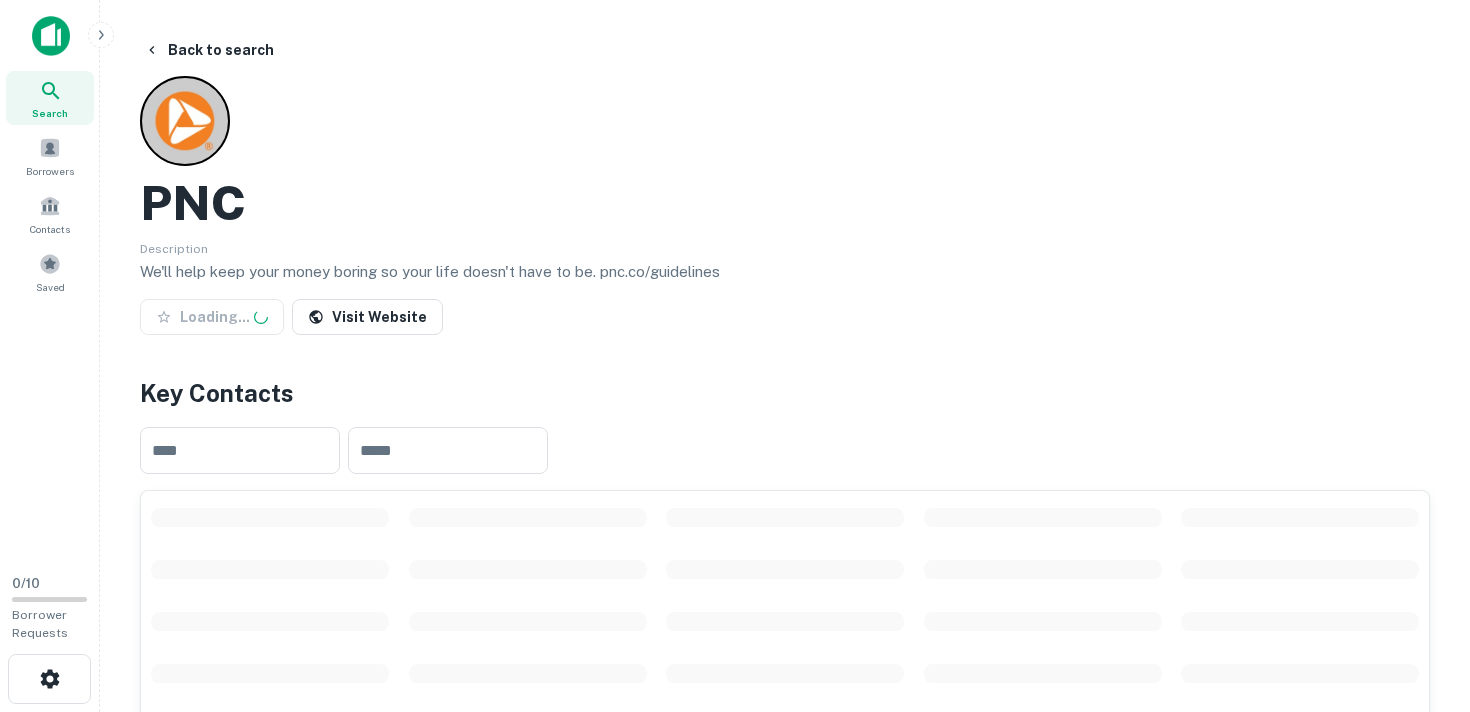 scroll, scrollTop: 0, scrollLeft: 0, axis: both 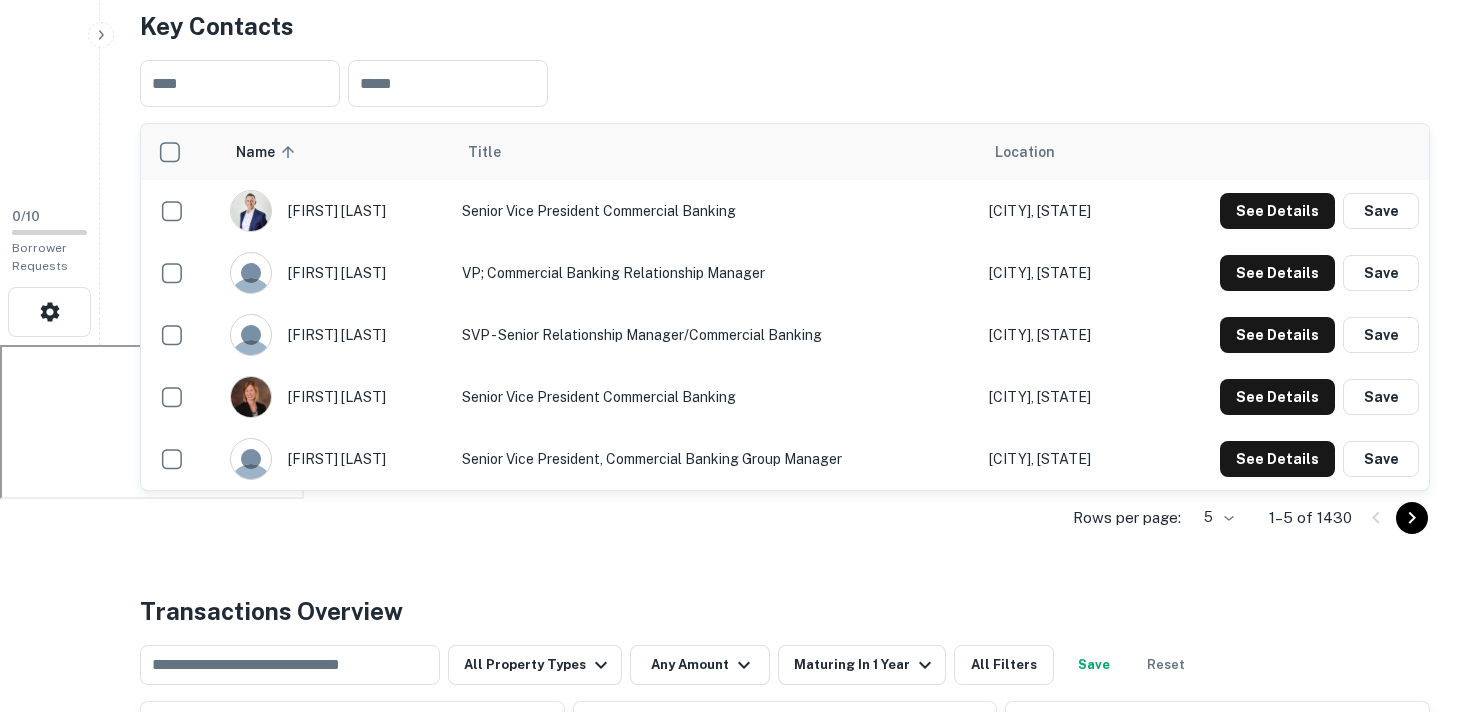 click on "Location" at bounding box center (1025, 152) 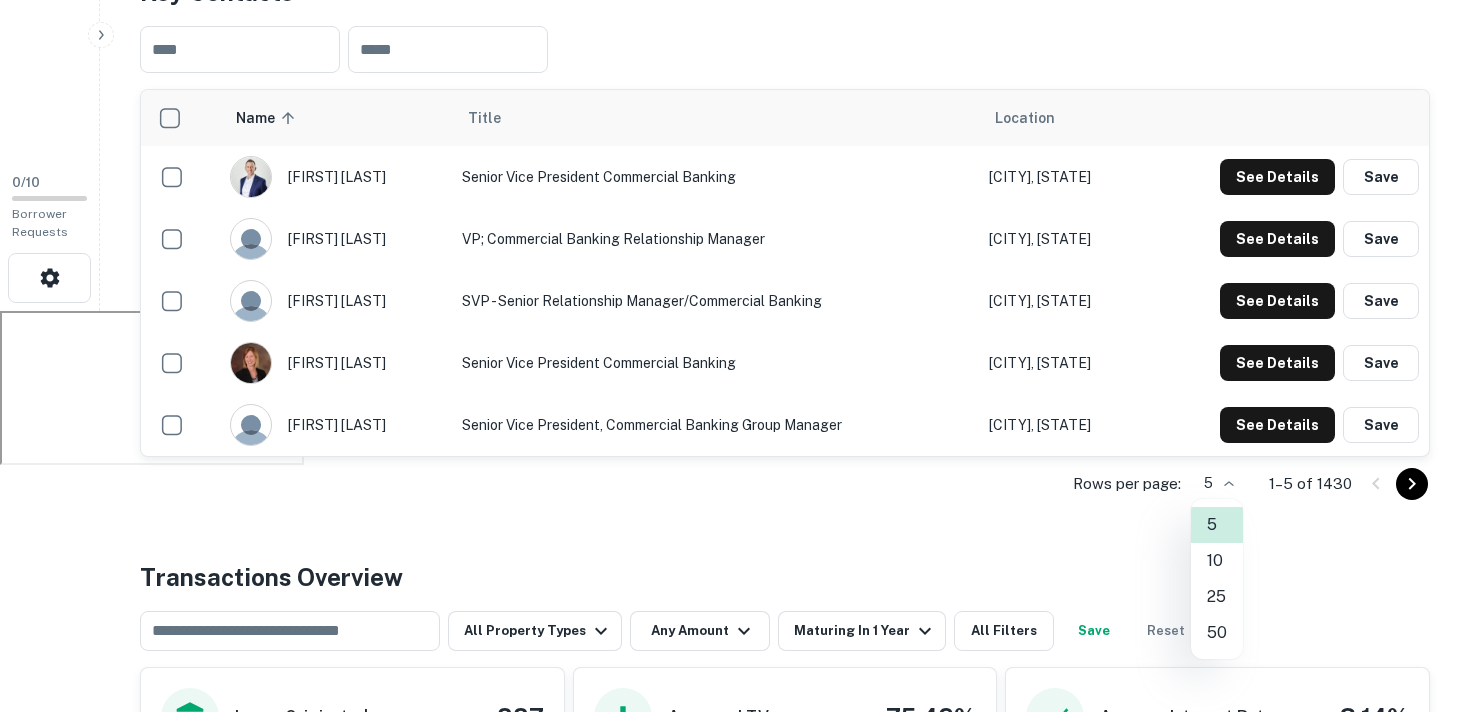 click on "Rows per page: 5 * 1–5 of 1430 Transactions Overview ​ All Property Types Any Amount Maturing In 1 Year All Filters Save Reset Loans Originated 887 Average LTV 75.42% Average Interest Rate 3.14% Location Purpose Type Mortgage Amount" at bounding box center (735, -45) 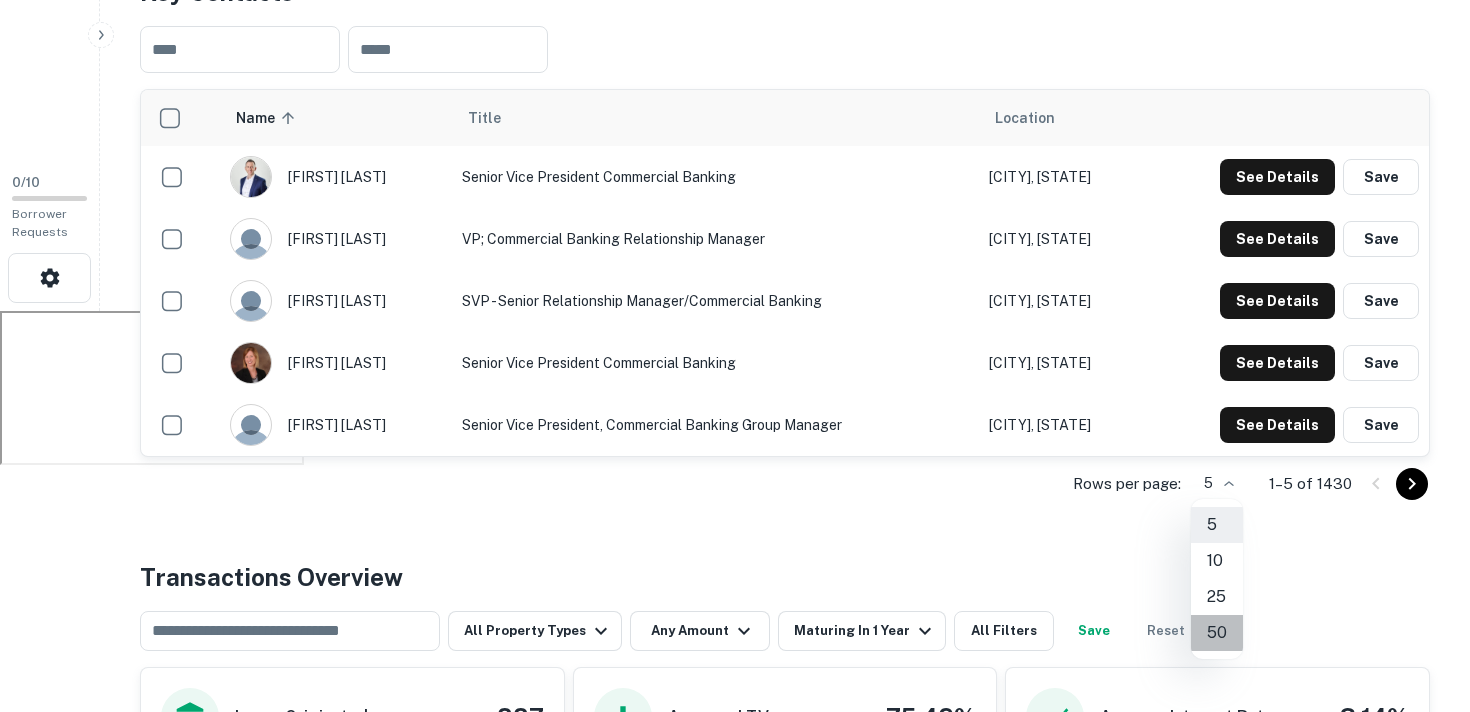 click on "50" at bounding box center (1217, 633) 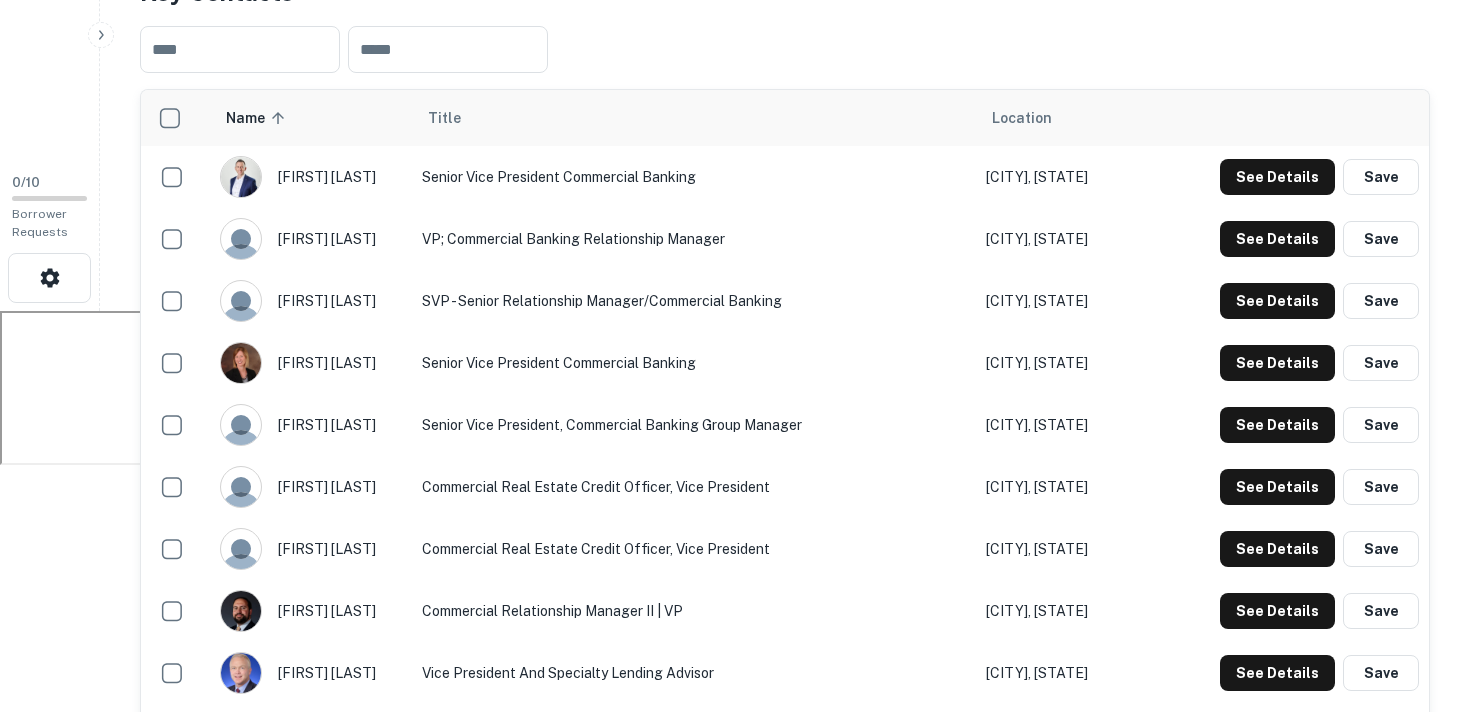 click on "Location" at bounding box center [1022, 118] 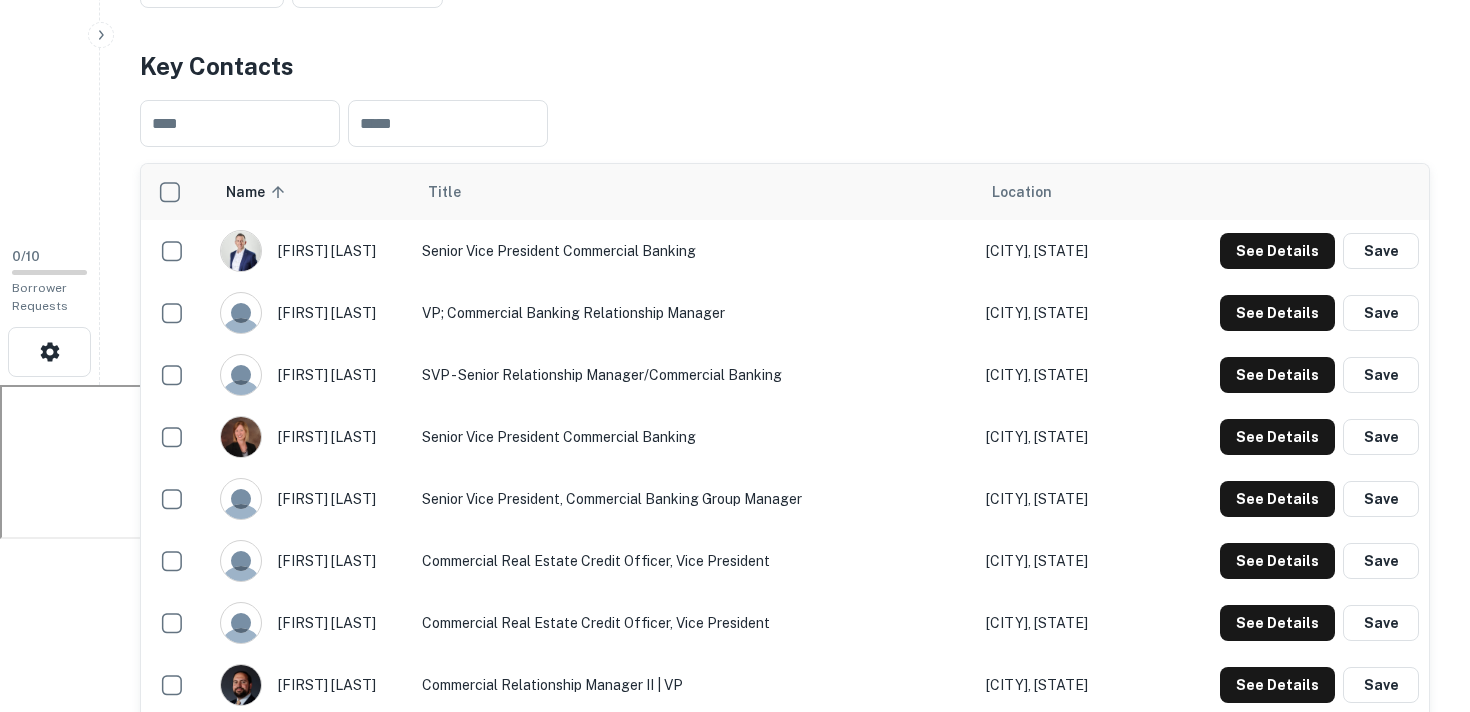 scroll, scrollTop: 328, scrollLeft: 0, axis: vertical 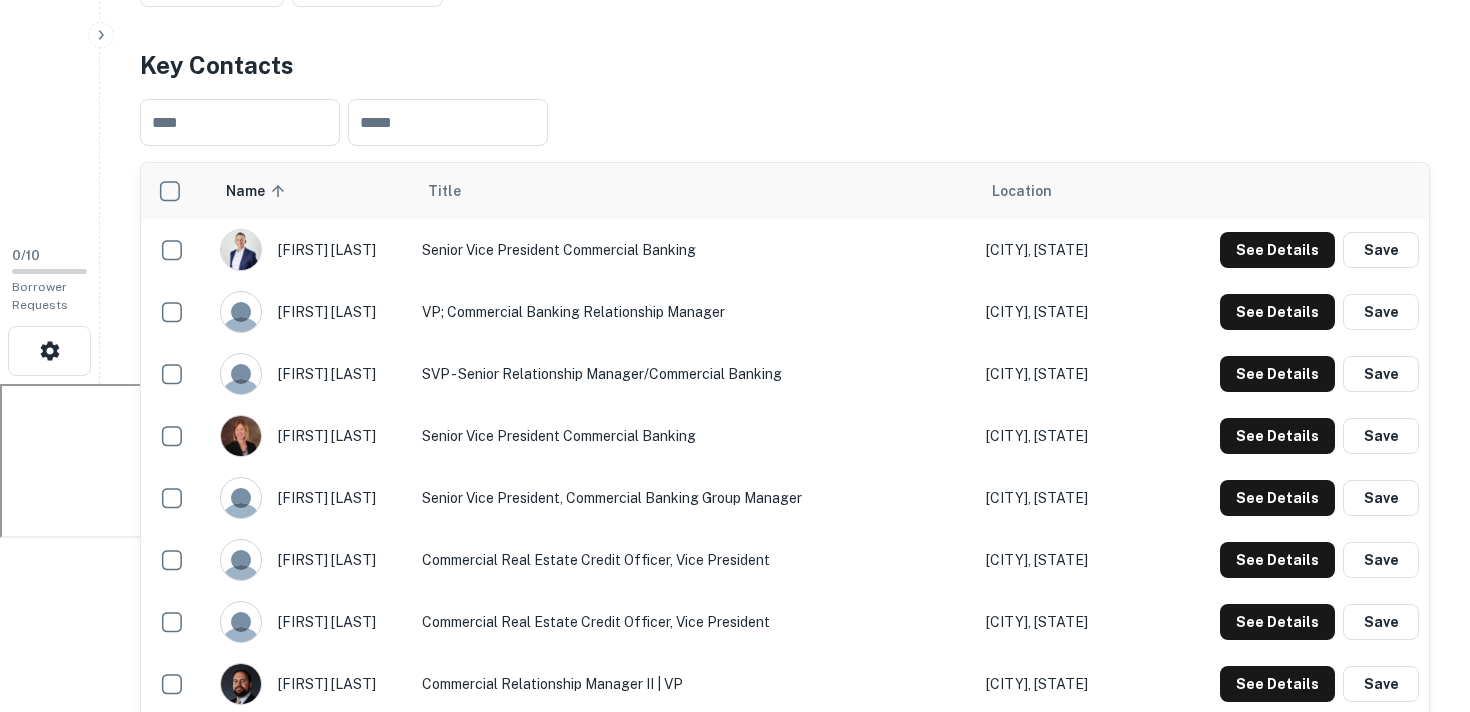 click on "Name sorted ascending" at bounding box center [258, 191] 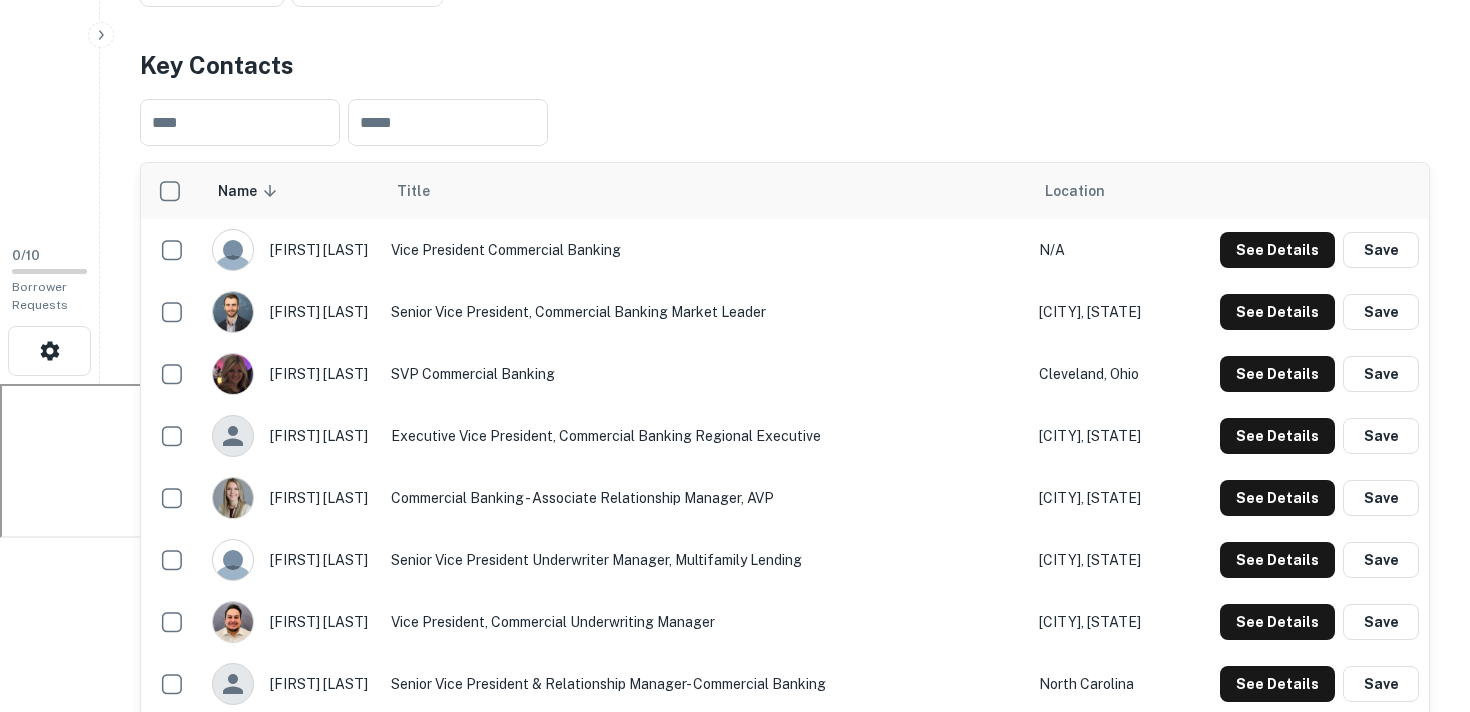 click on "Name sorted descending" at bounding box center [250, 191] 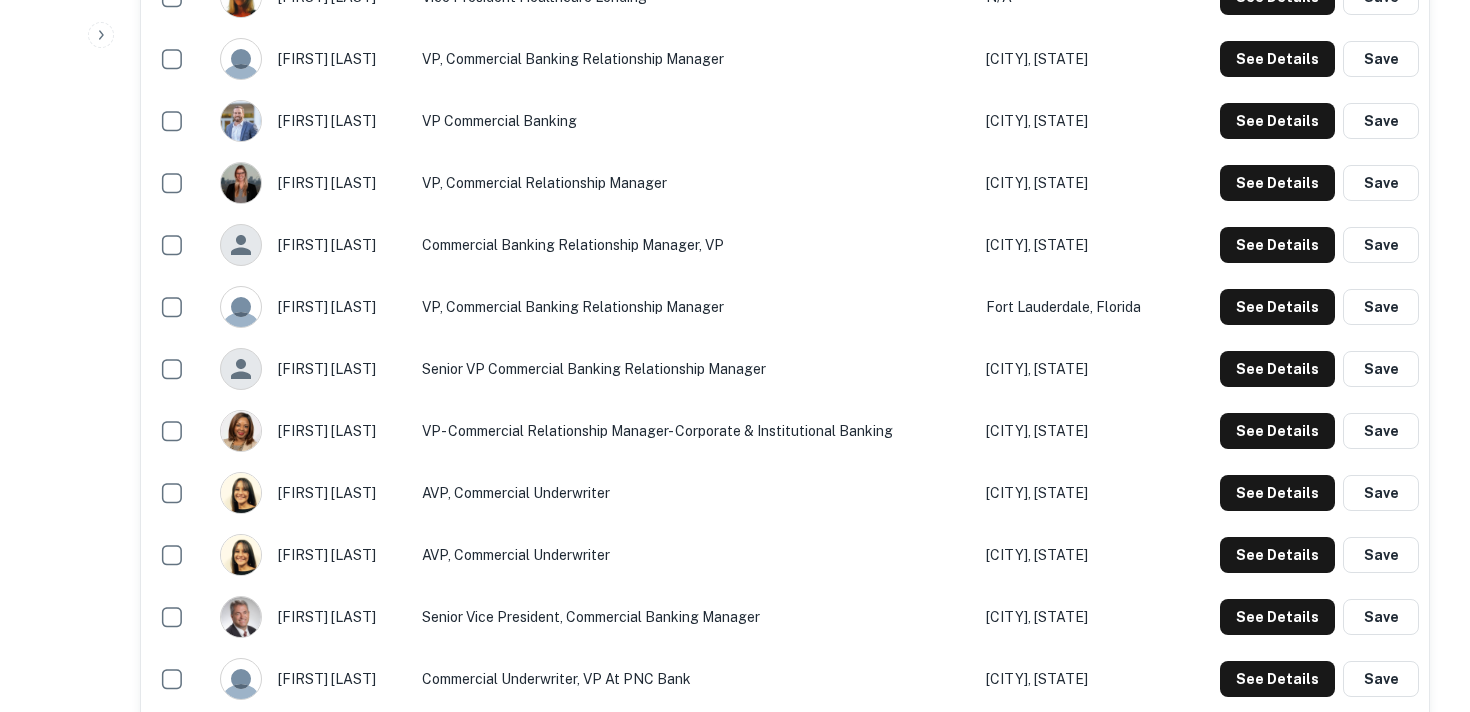 scroll, scrollTop: 1761, scrollLeft: 0, axis: vertical 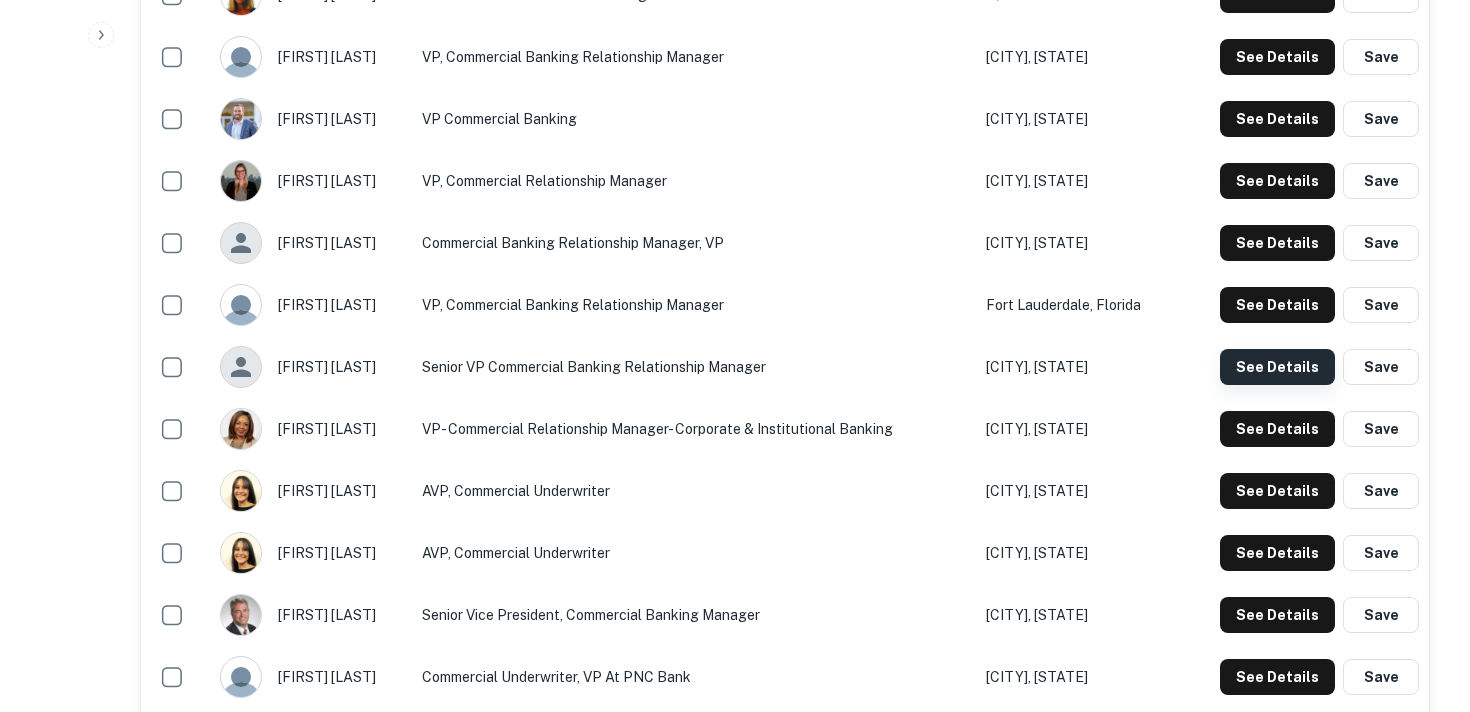 click on "See Details" at bounding box center [1277, -1183] 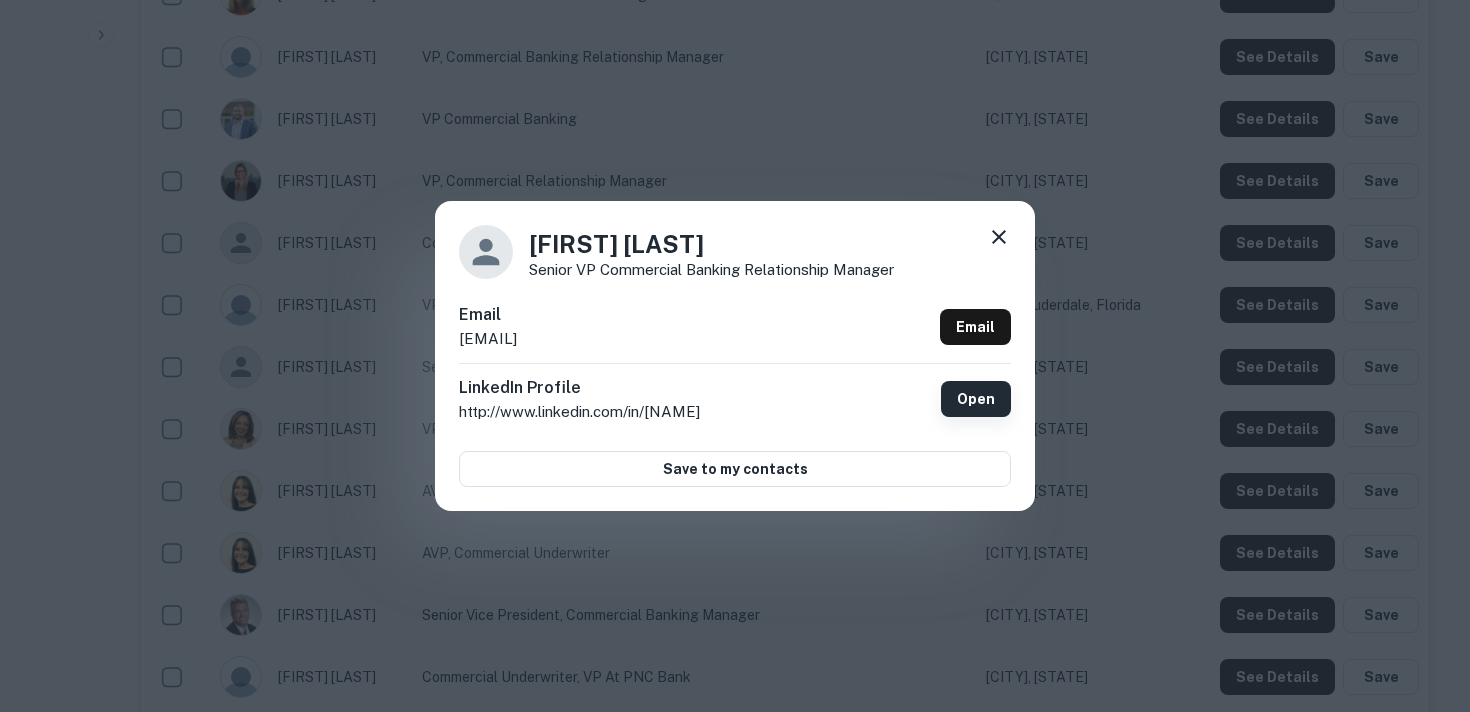 click on "Open" at bounding box center [976, 399] 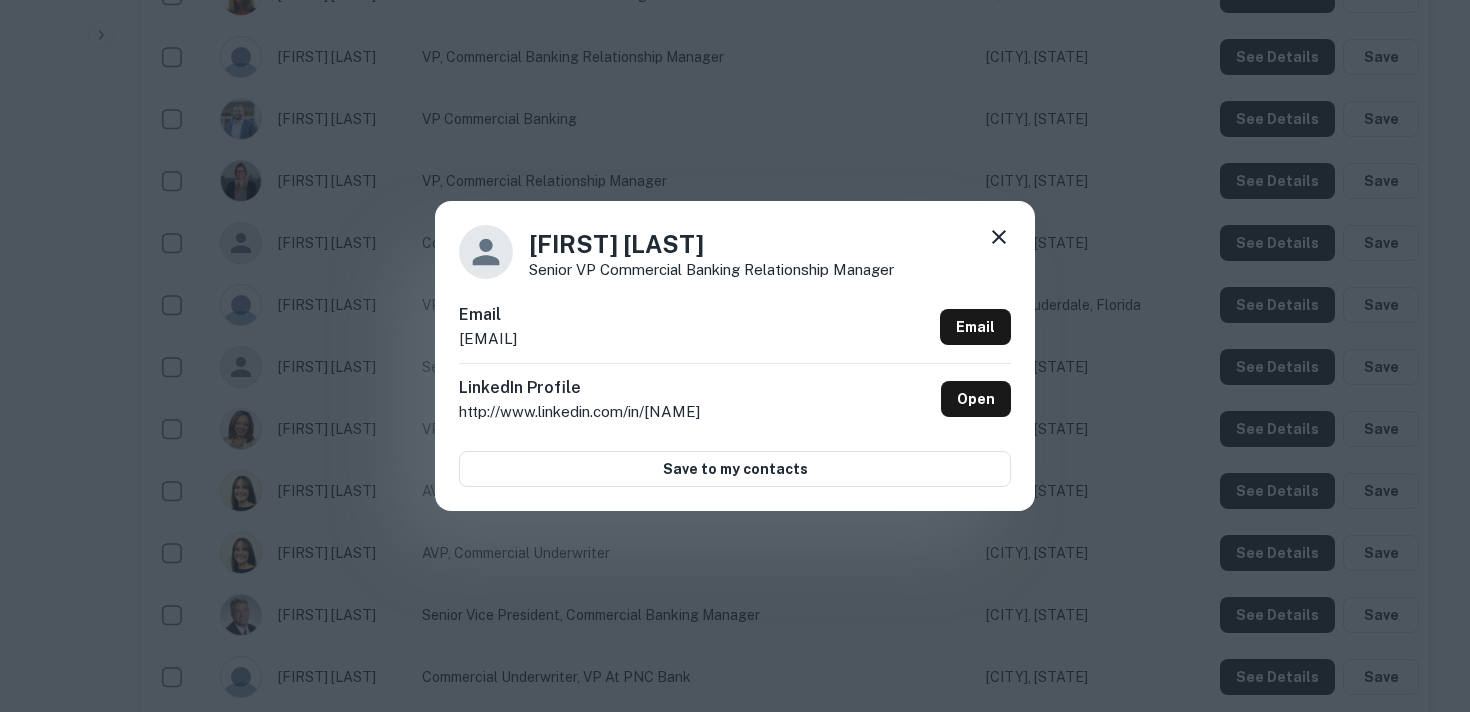click 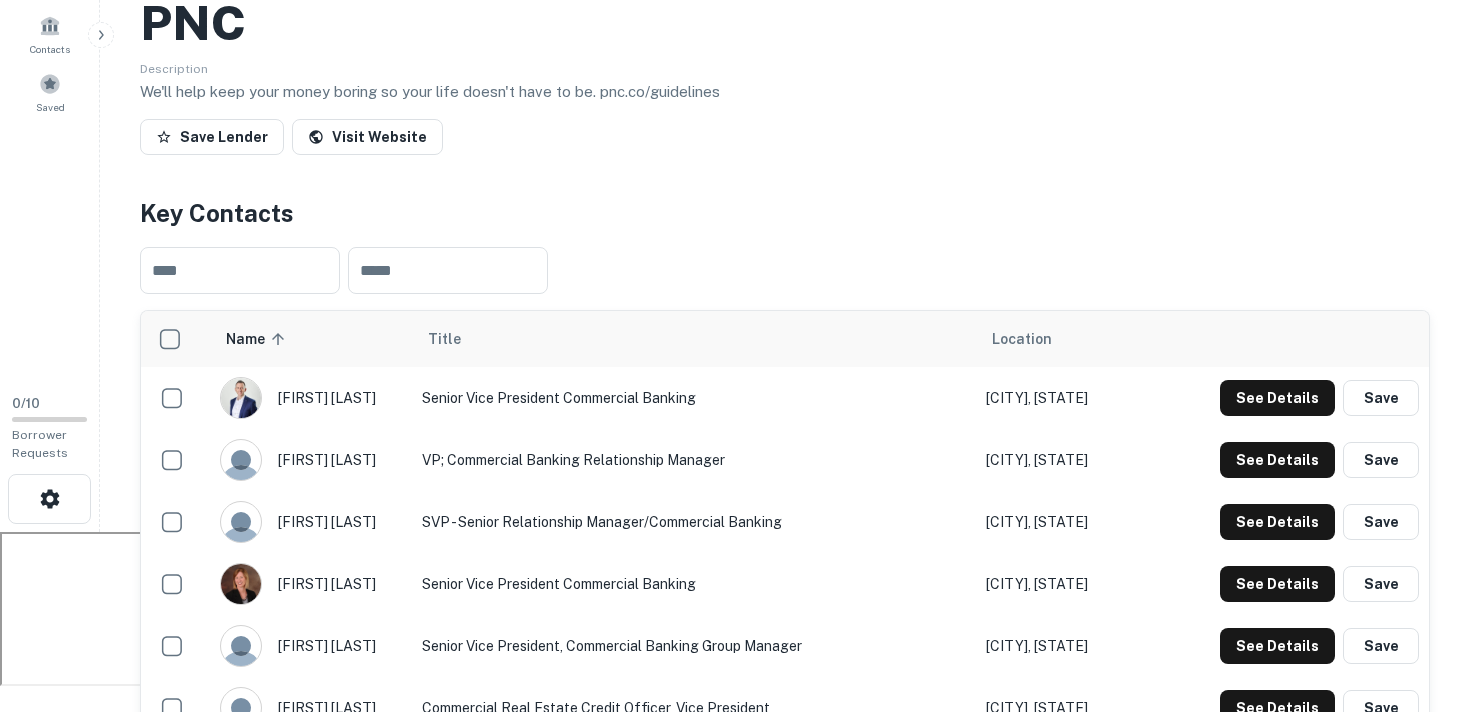 scroll, scrollTop: 0, scrollLeft: 0, axis: both 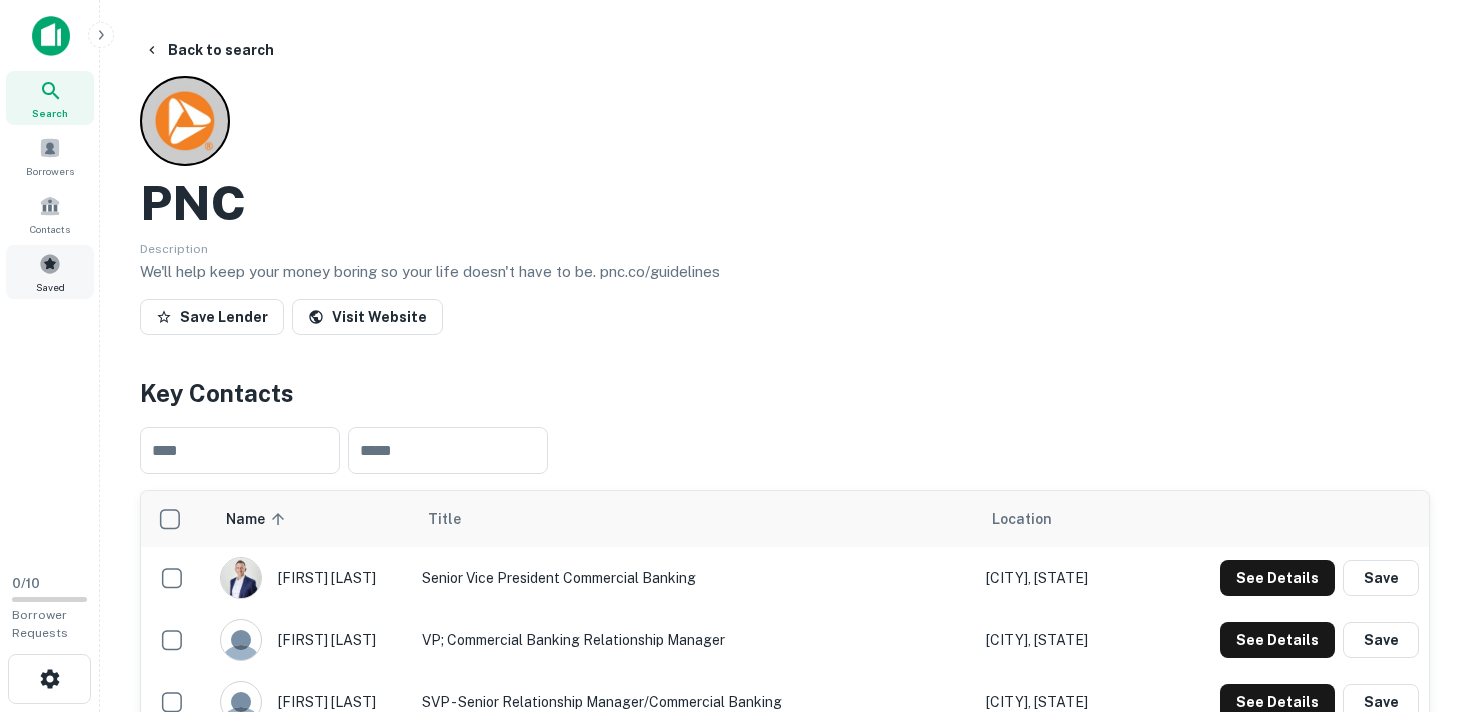 click at bounding box center (50, 264) 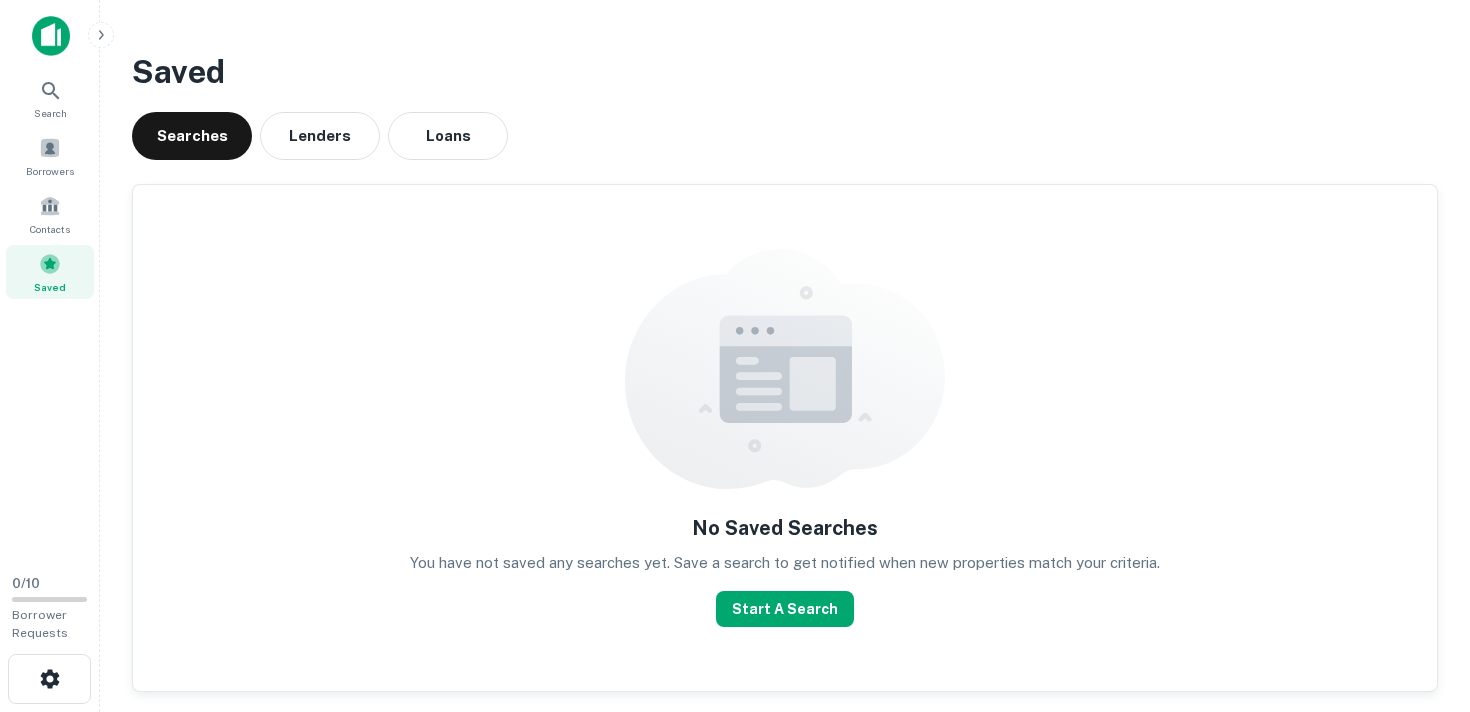 scroll, scrollTop: 0, scrollLeft: 0, axis: both 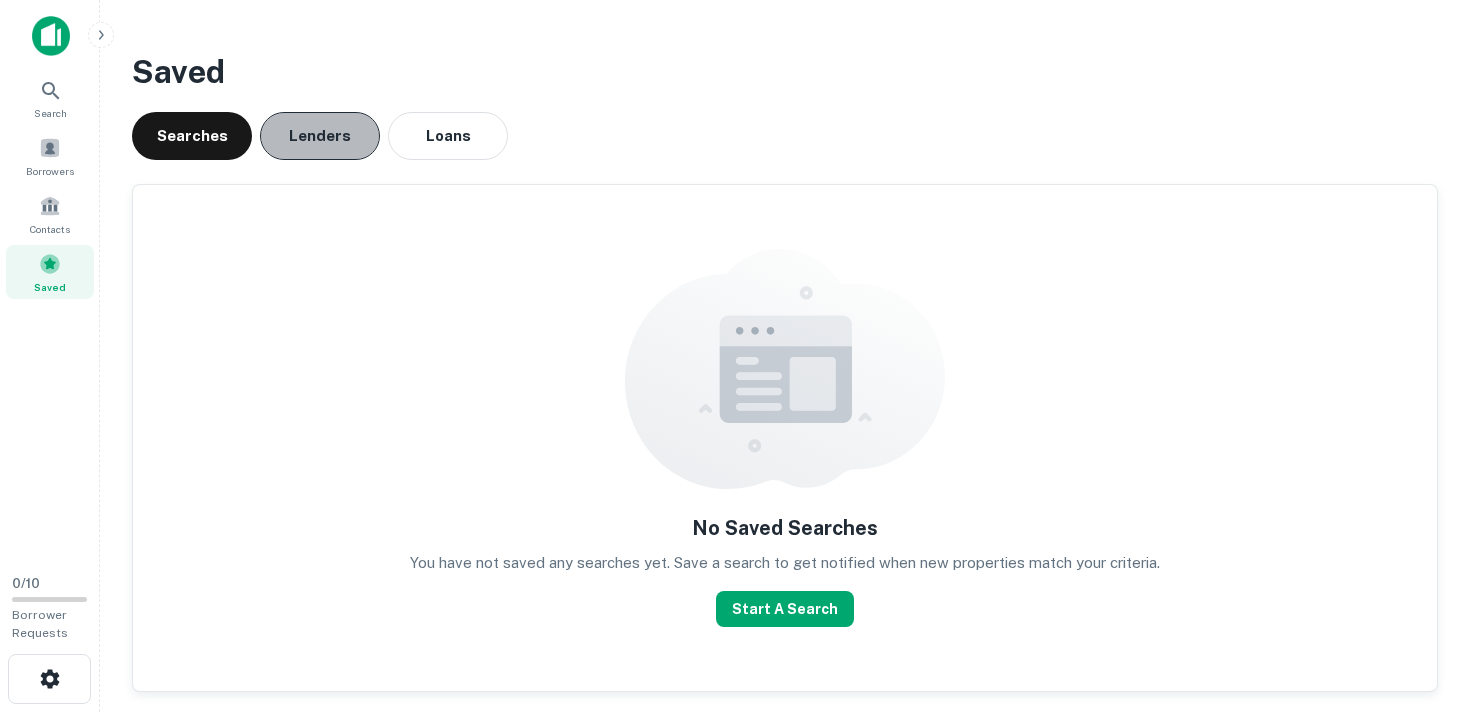 click on "Lenders" at bounding box center (320, 136) 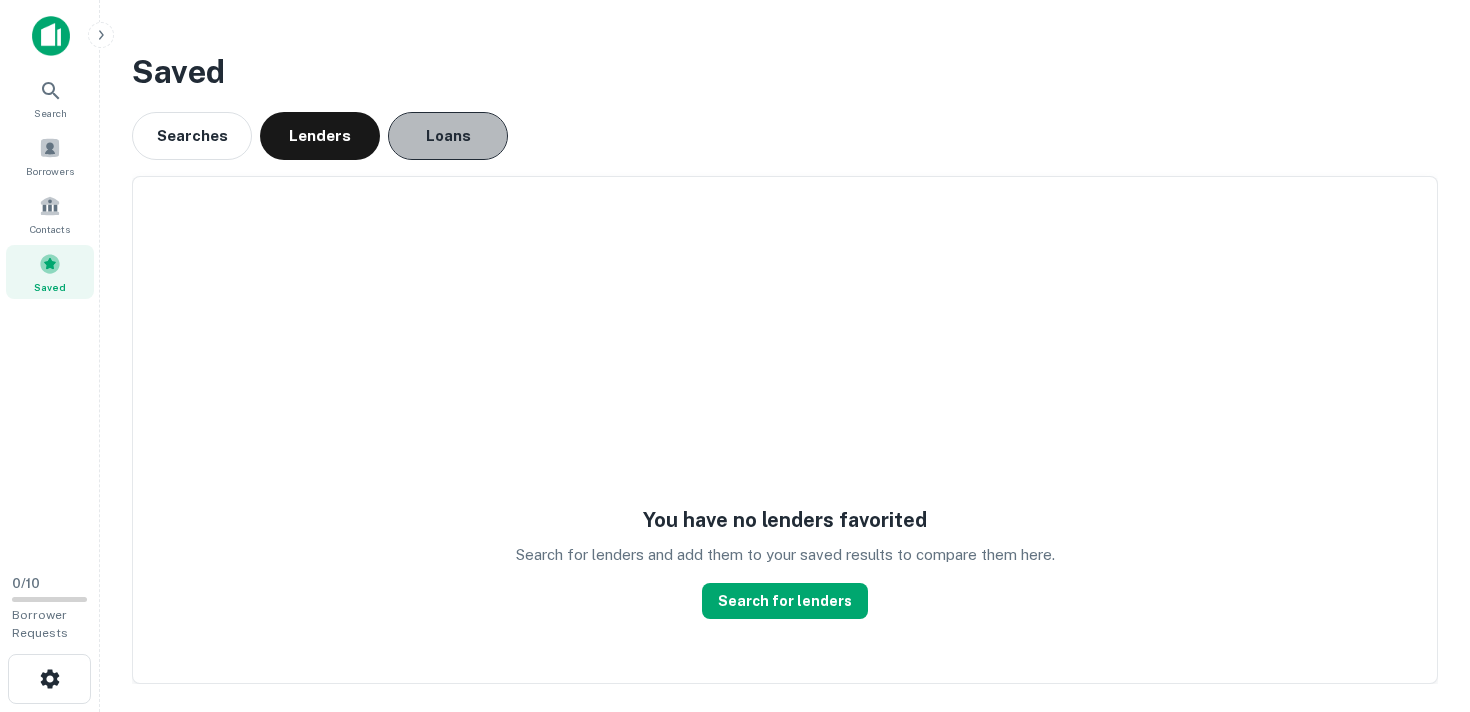 click on "Loans" at bounding box center (448, 136) 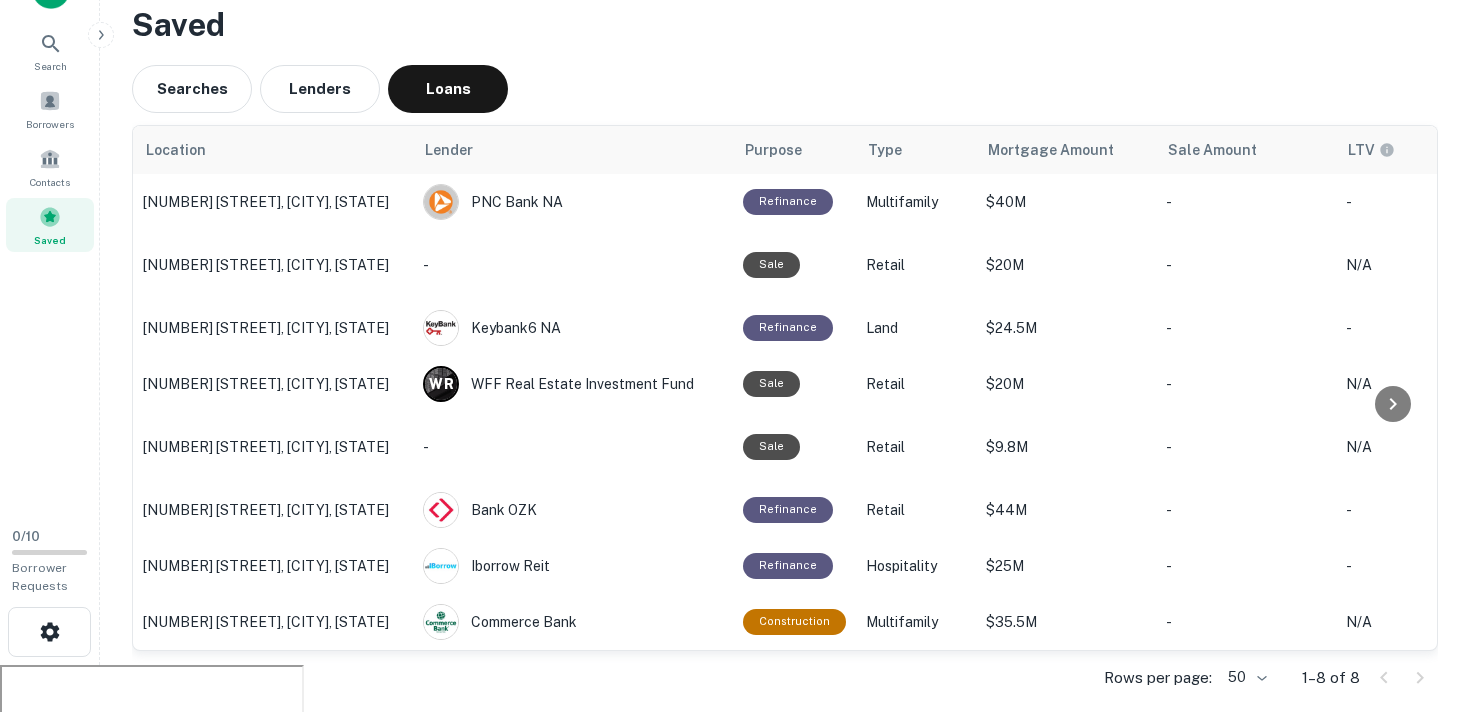 scroll, scrollTop: 56, scrollLeft: 0, axis: vertical 